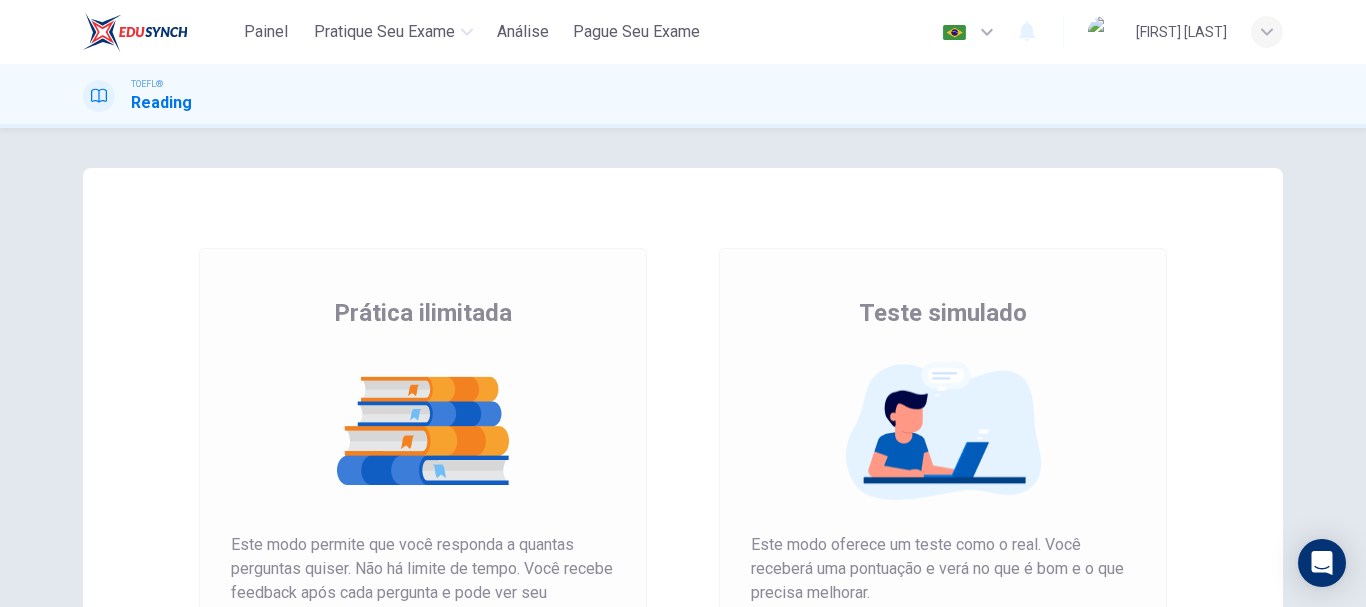 scroll, scrollTop: 0, scrollLeft: 0, axis: both 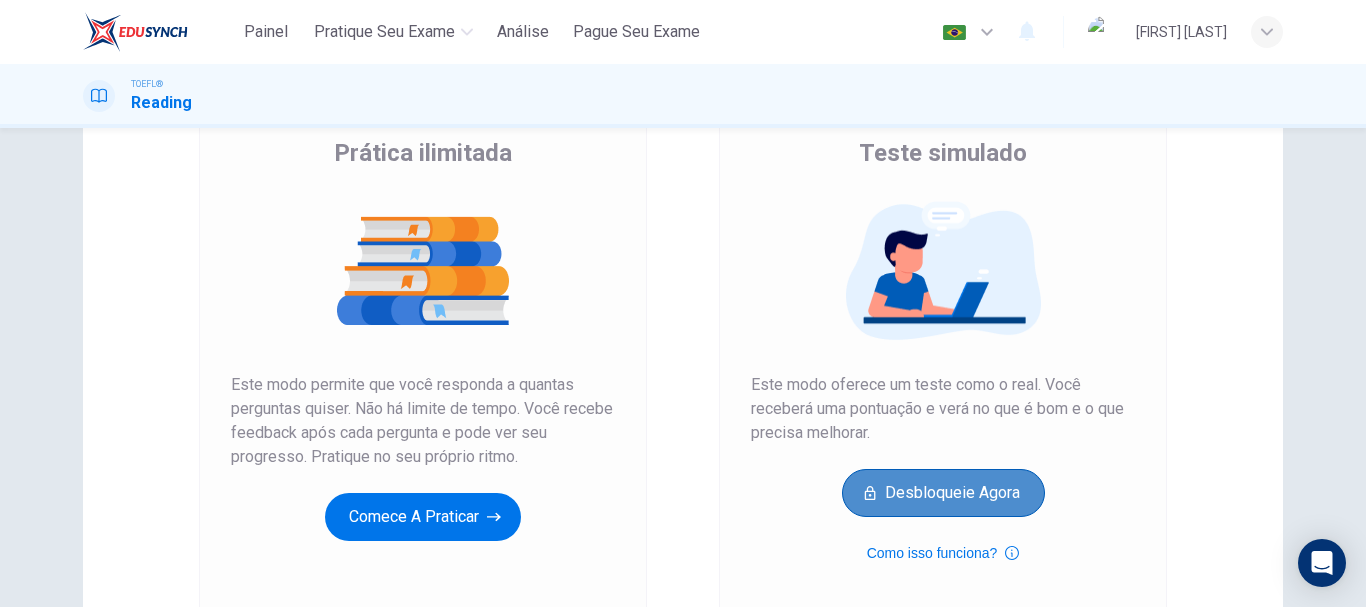 click on "Desbloqueie agora" at bounding box center (943, 493) 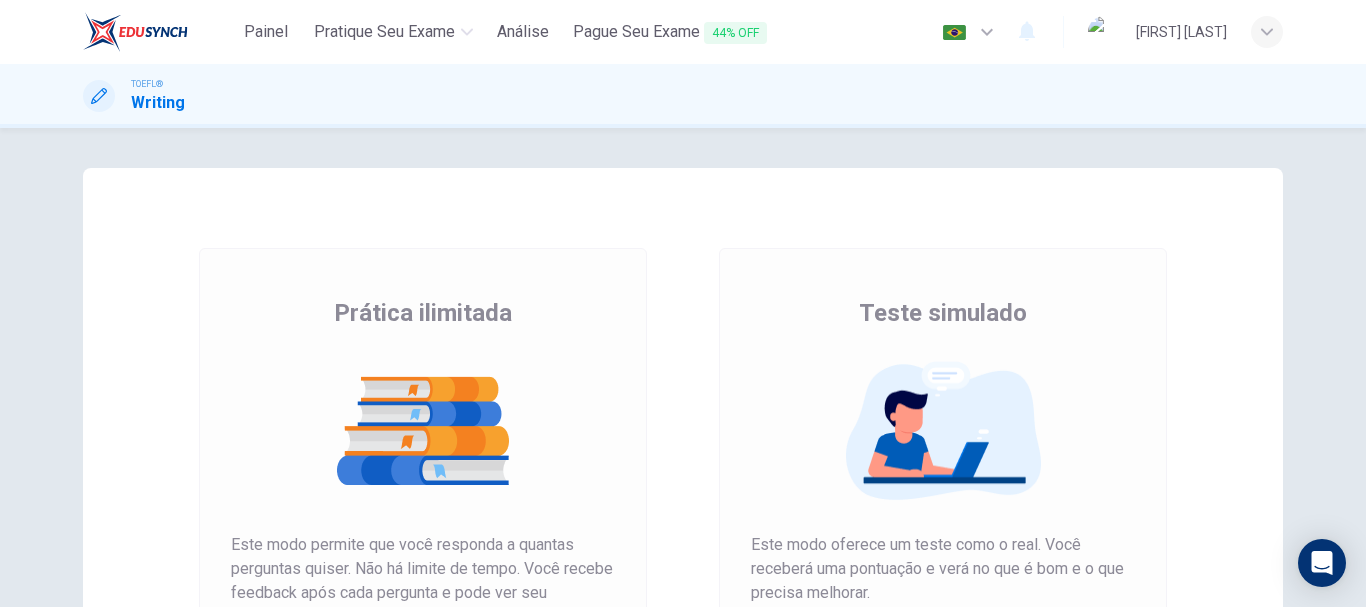 scroll, scrollTop: 0, scrollLeft: 0, axis: both 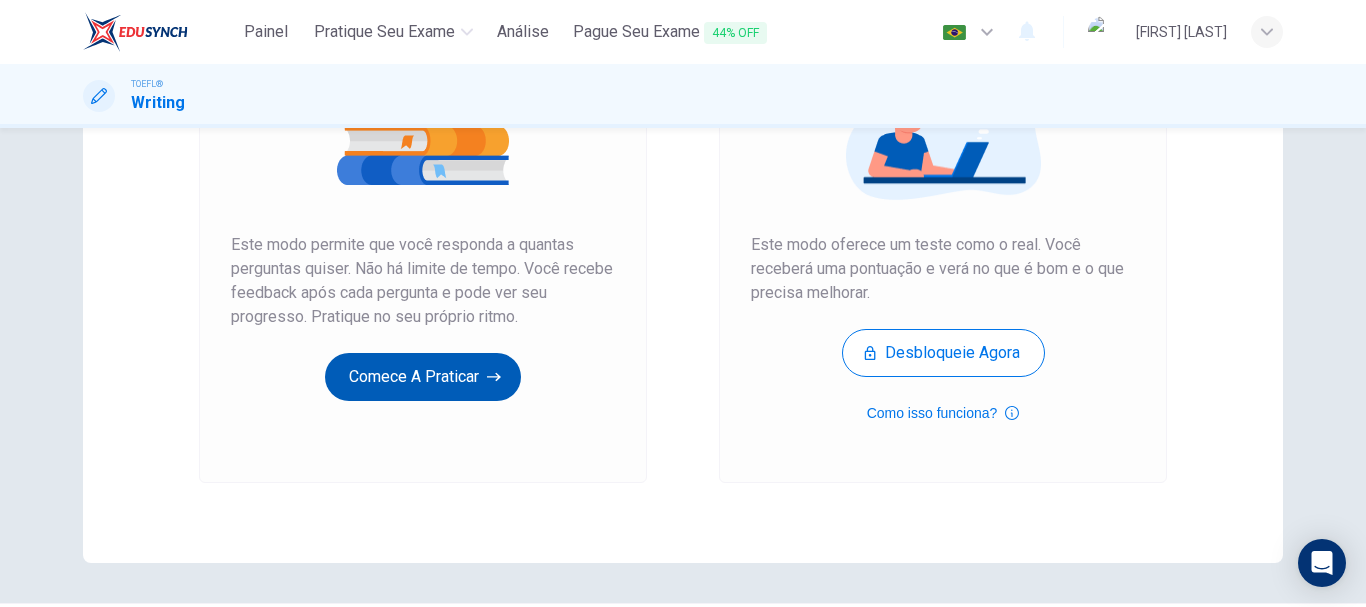 click on "Comece a praticar" at bounding box center [423, 377] 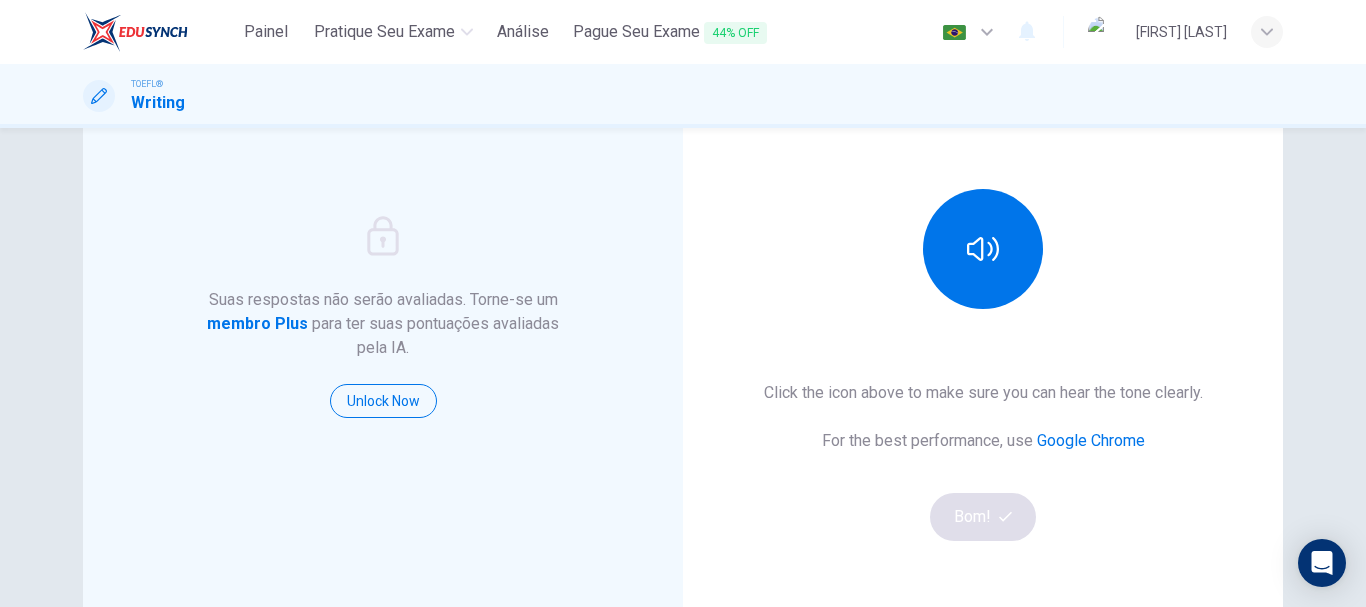 scroll, scrollTop: 200, scrollLeft: 0, axis: vertical 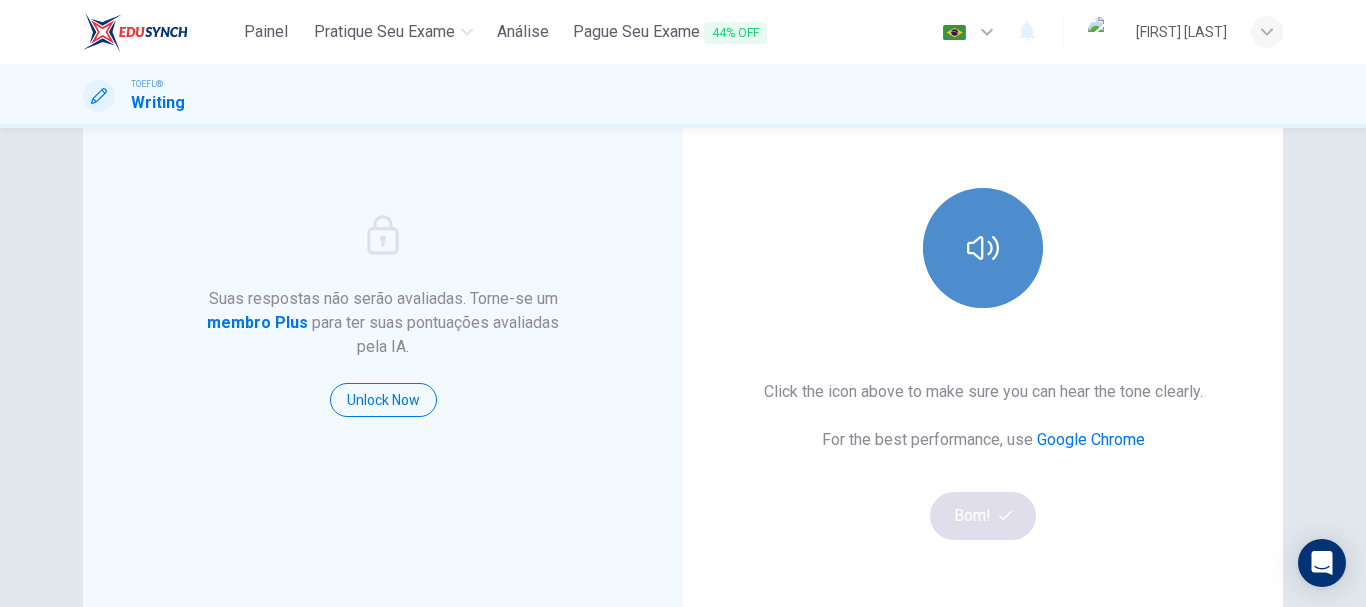 click at bounding box center (983, 248) 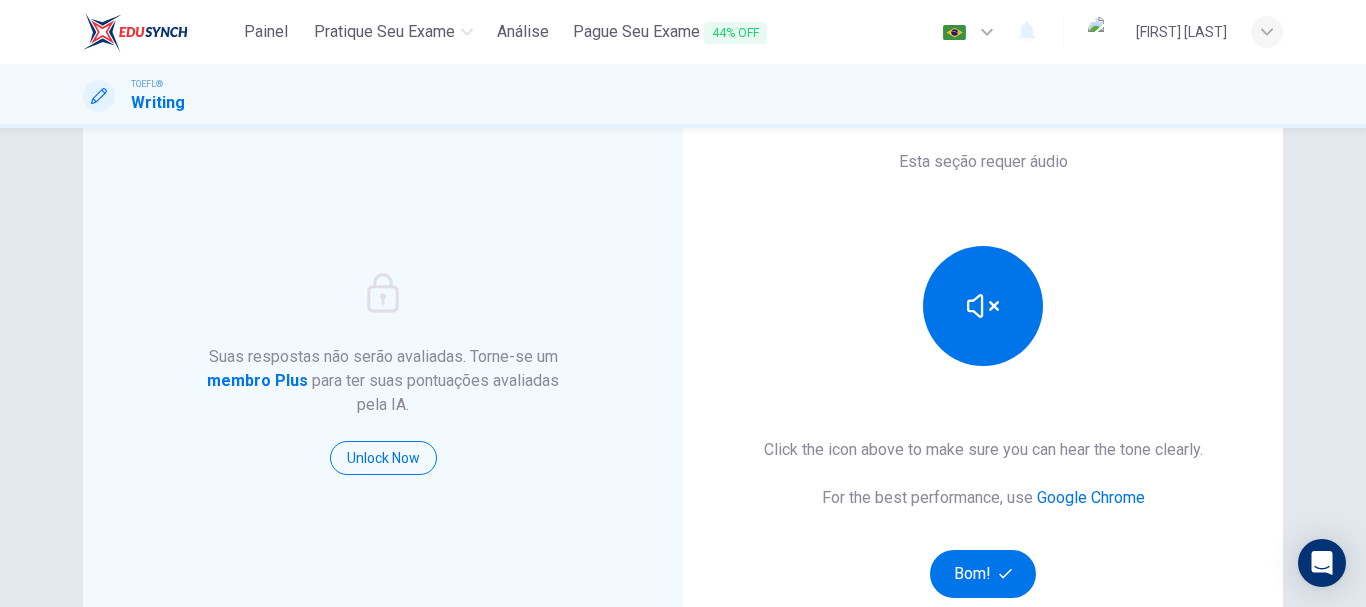 scroll, scrollTop: 300, scrollLeft: 0, axis: vertical 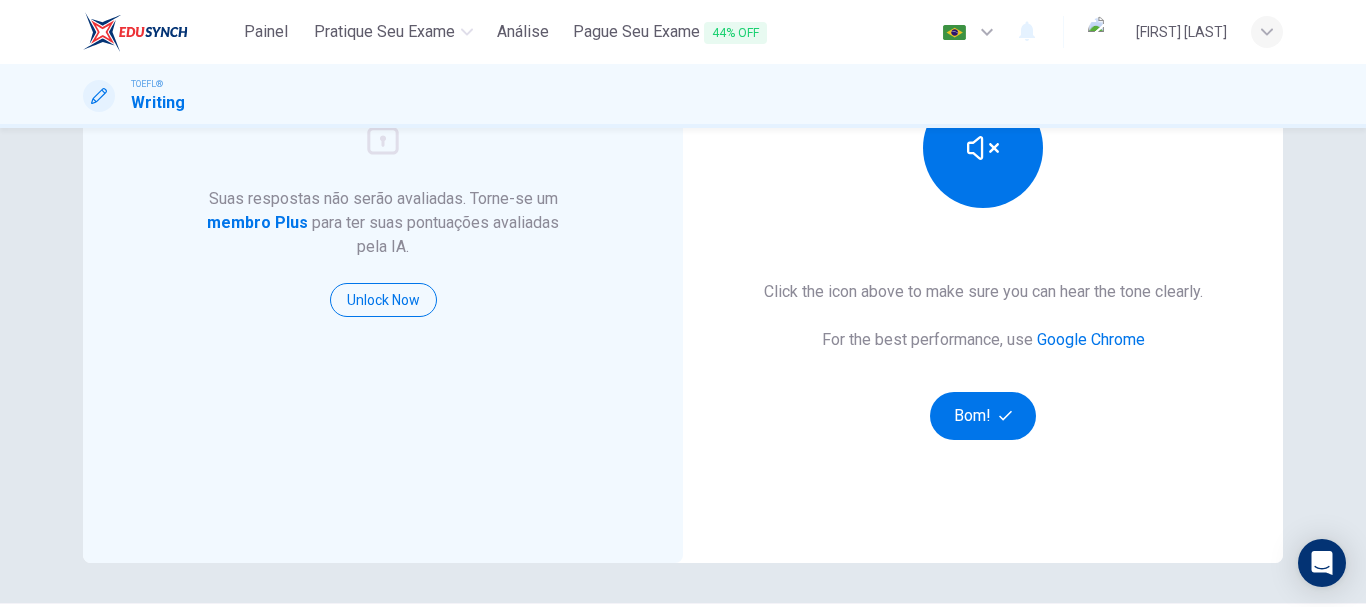 type 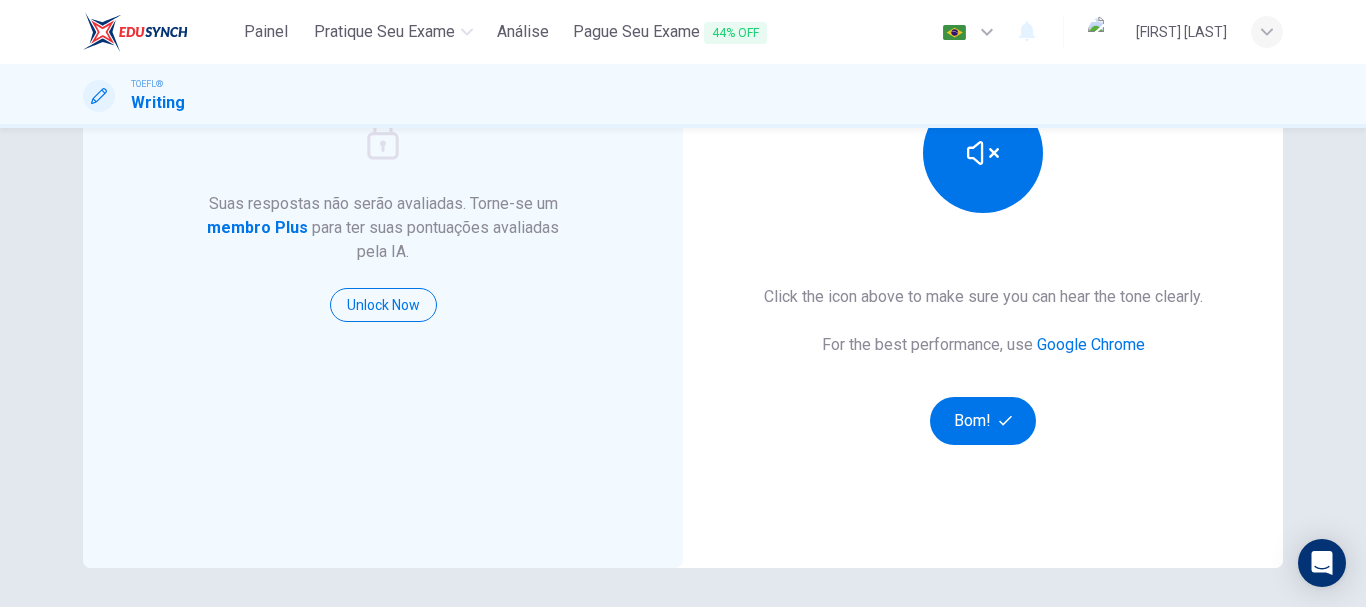 scroll, scrollTop: 260, scrollLeft: 0, axis: vertical 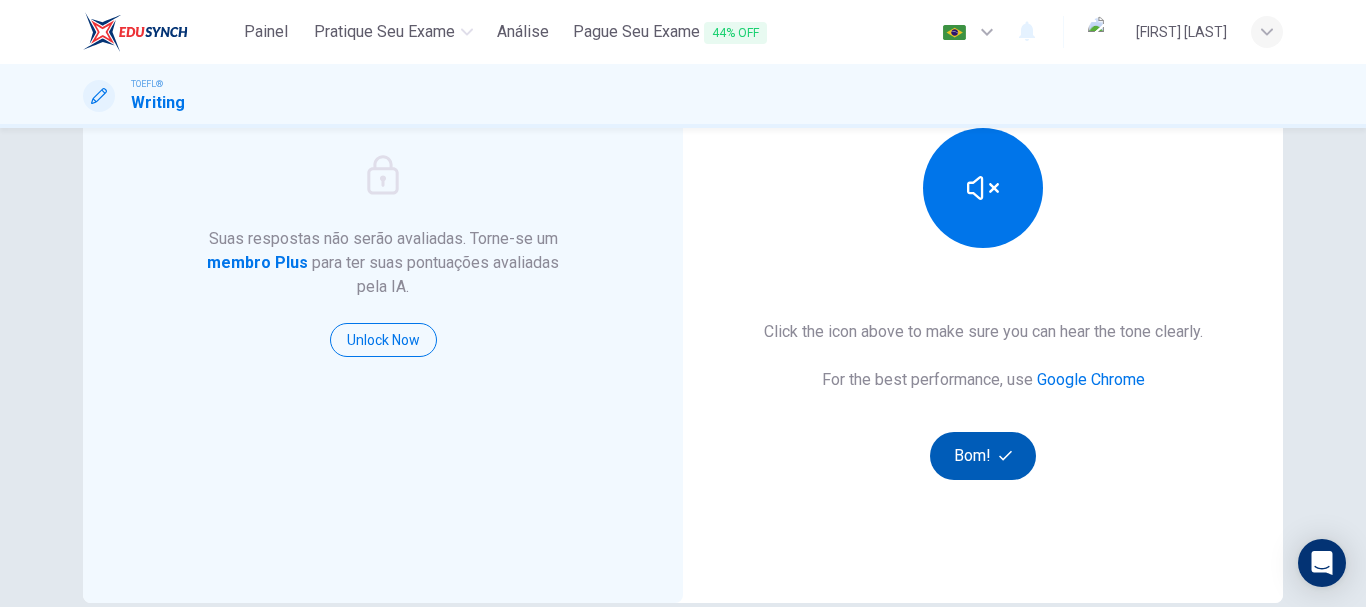 click on "Bom!" at bounding box center (983, 456) 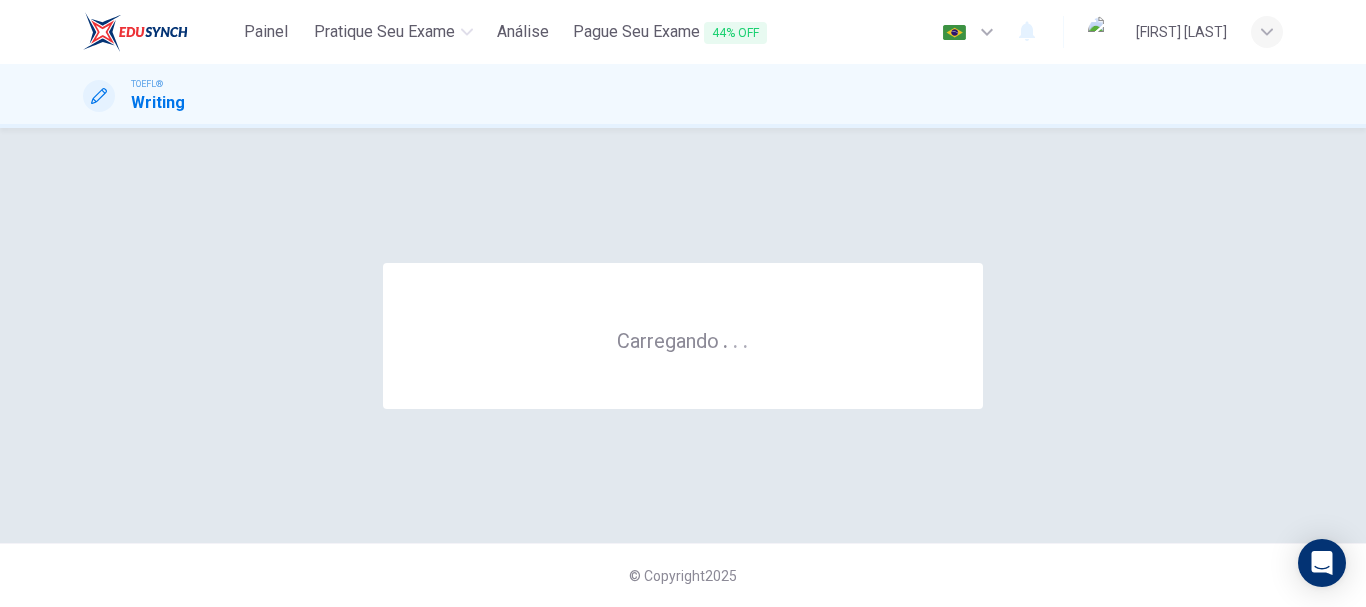 scroll, scrollTop: 0, scrollLeft: 0, axis: both 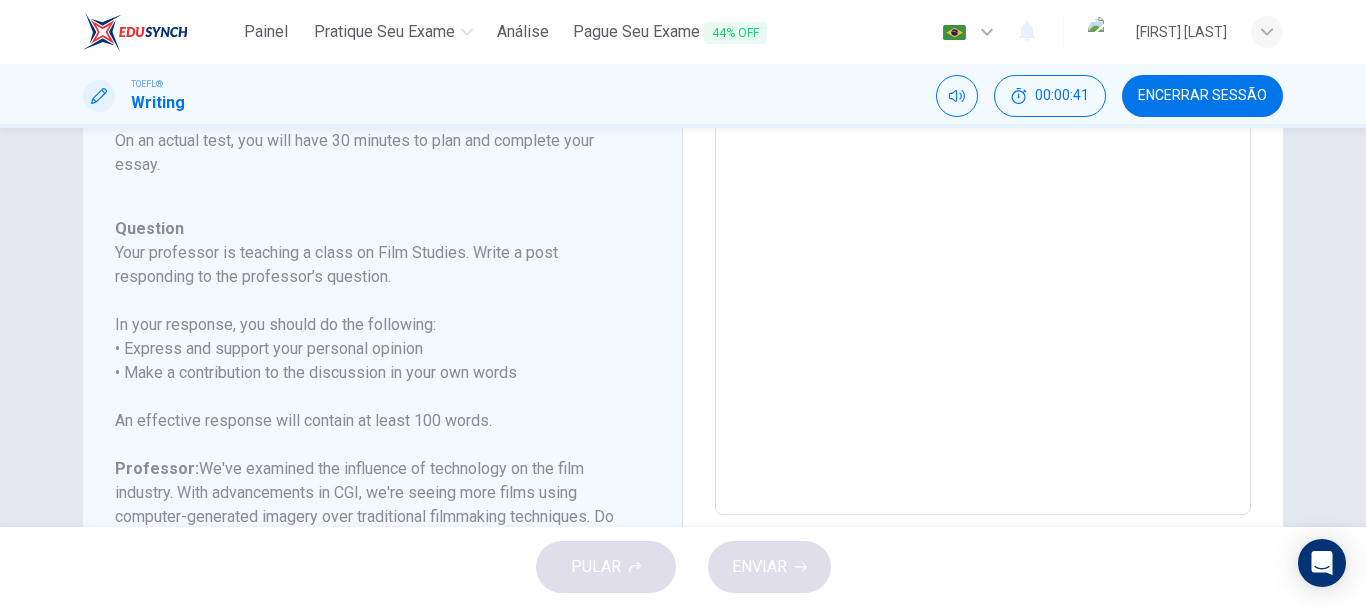 click on "Painel" at bounding box center [266, 32] 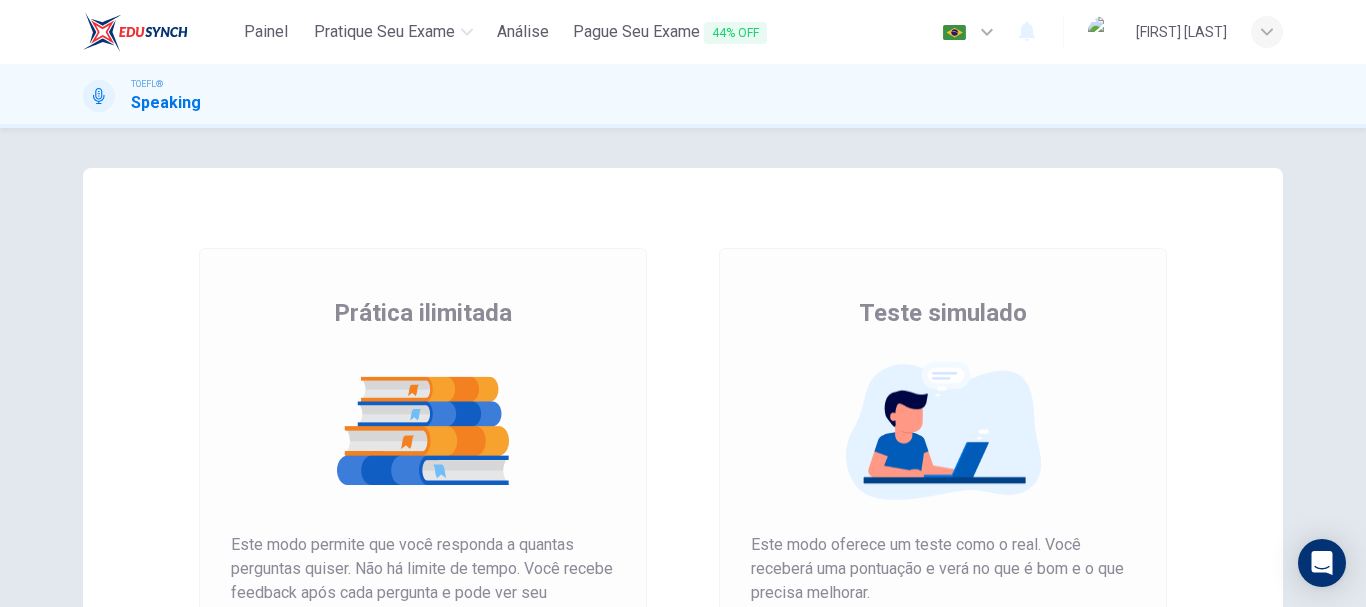 scroll, scrollTop: 0, scrollLeft: 0, axis: both 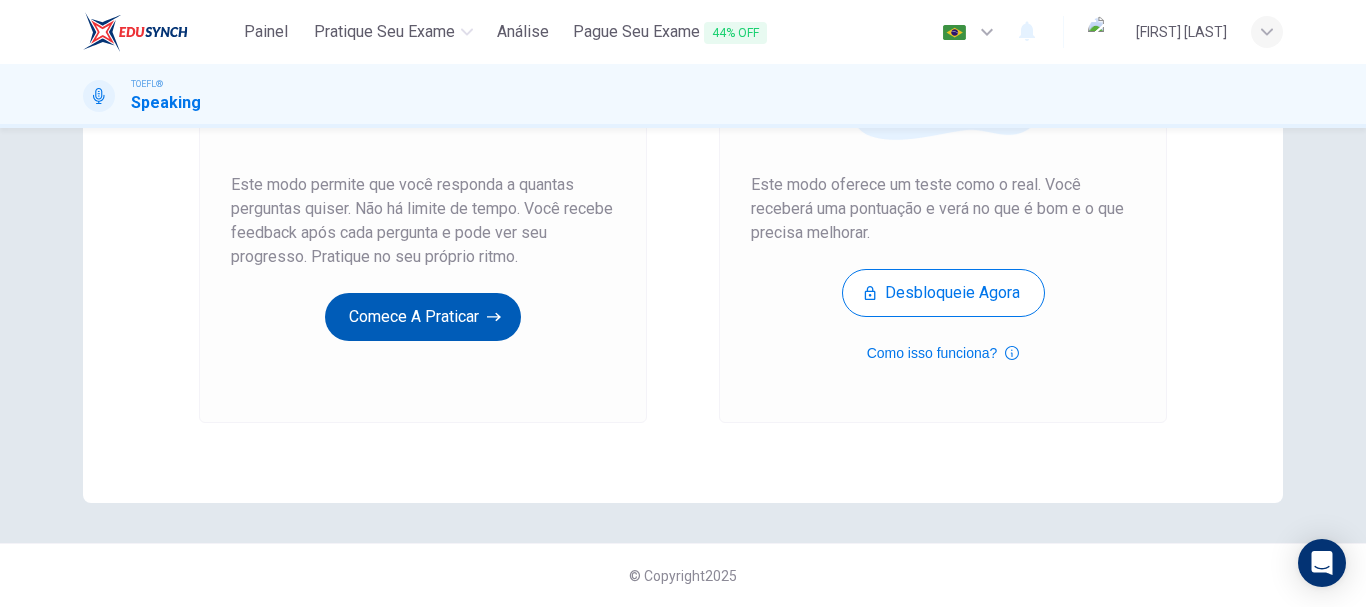 click on "Comece a praticar" at bounding box center (423, 317) 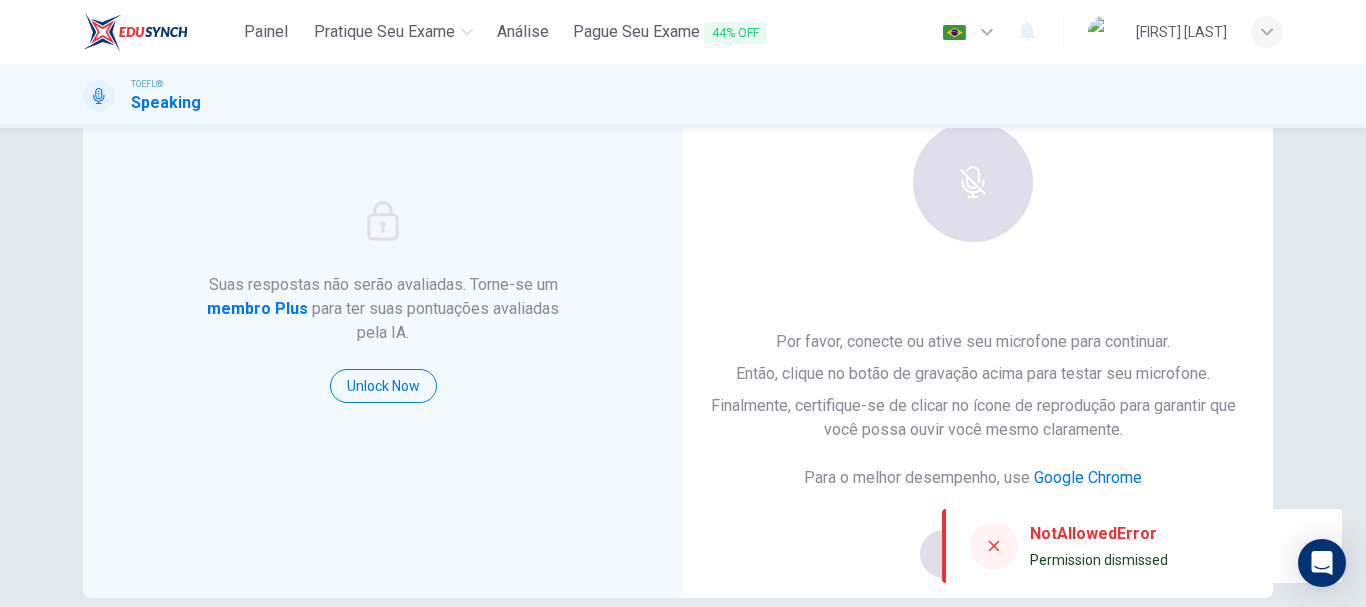 scroll, scrollTop: 160, scrollLeft: 0, axis: vertical 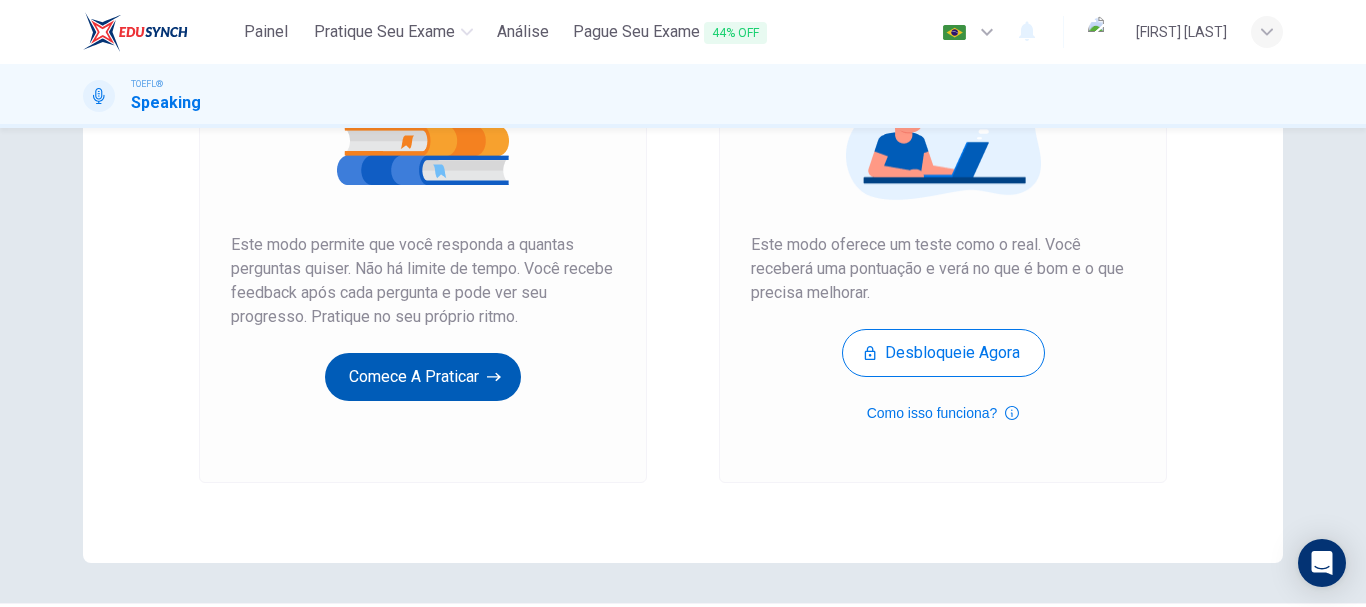 click on "Comece a praticar" at bounding box center (423, 377) 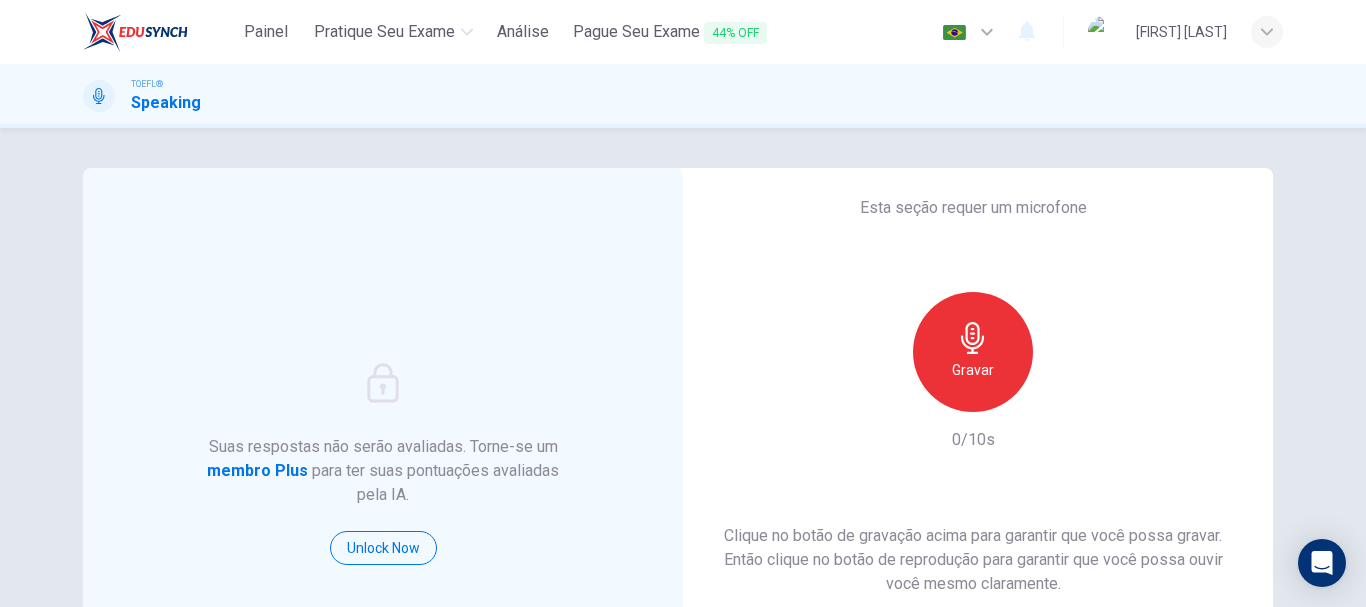 scroll, scrollTop: 100, scrollLeft: 0, axis: vertical 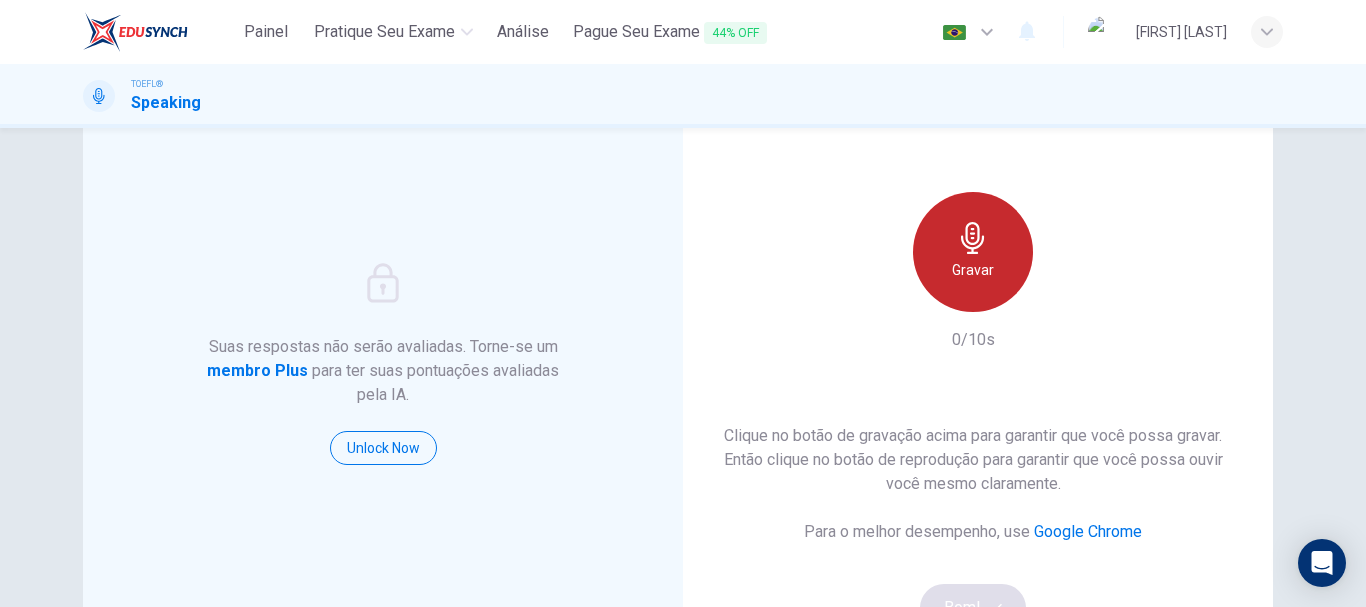 click on "Gravar" at bounding box center (973, 270) 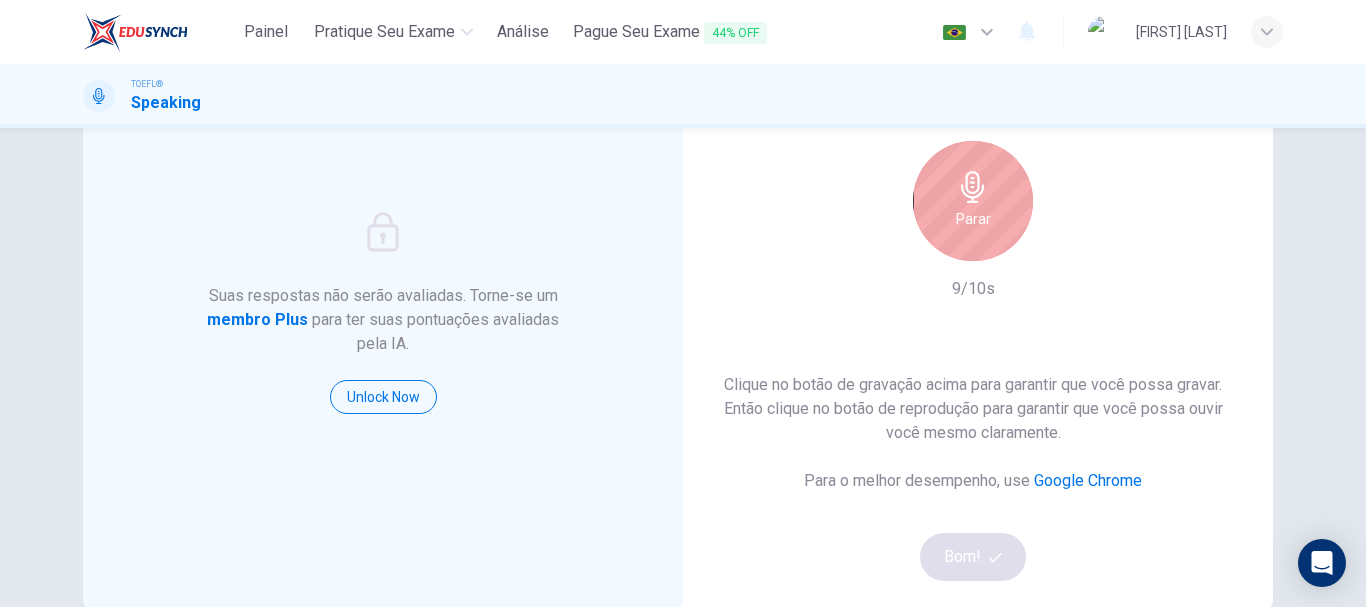 scroll, scrollTop: 200, scrollLeft: 0, axis: vertical 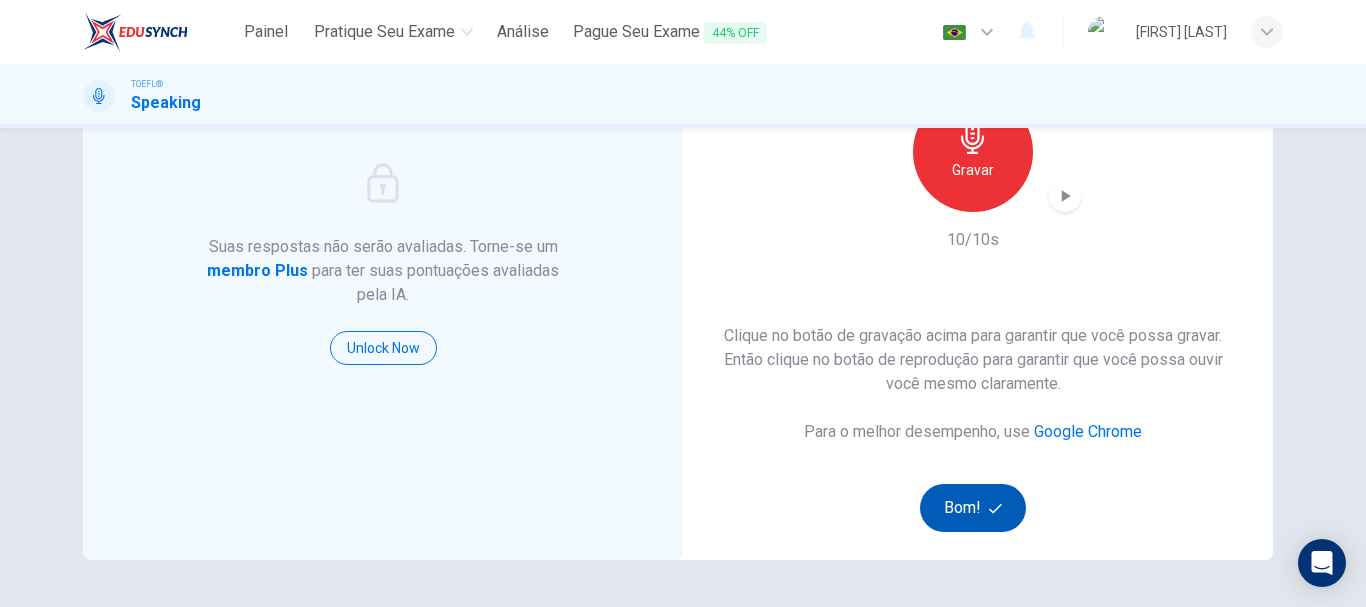 click at bounding box center [995, 508] 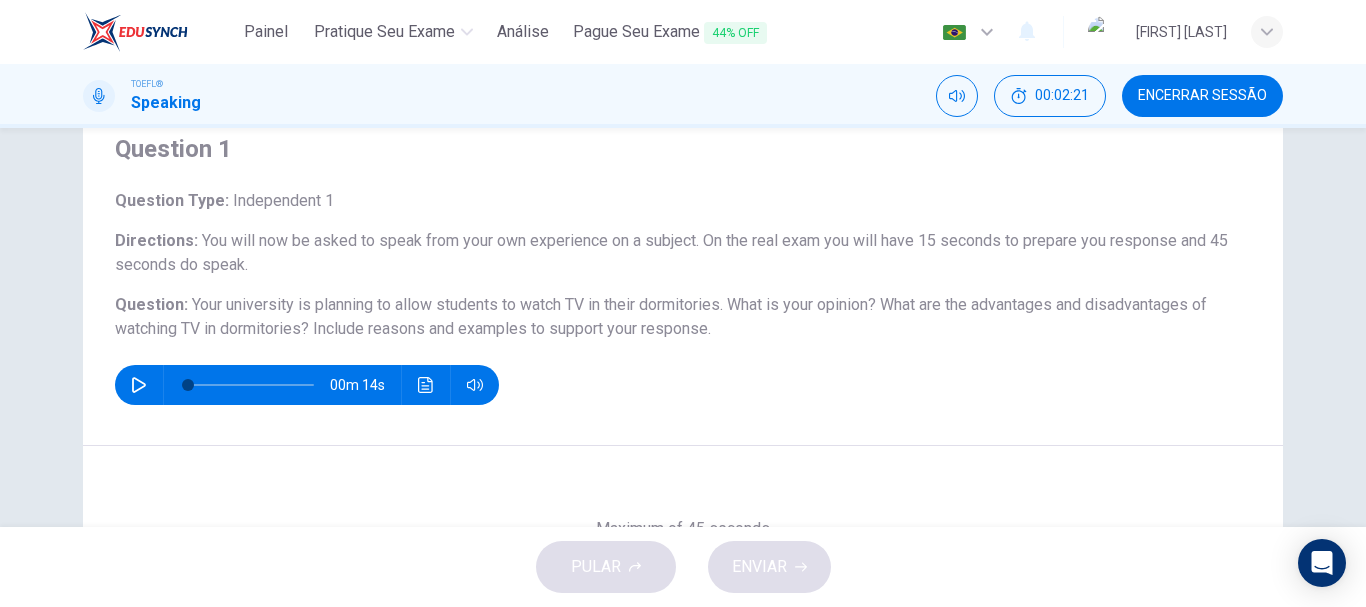 scroll, scrollTop: 376, scrollLeft: 0, axis: vertical 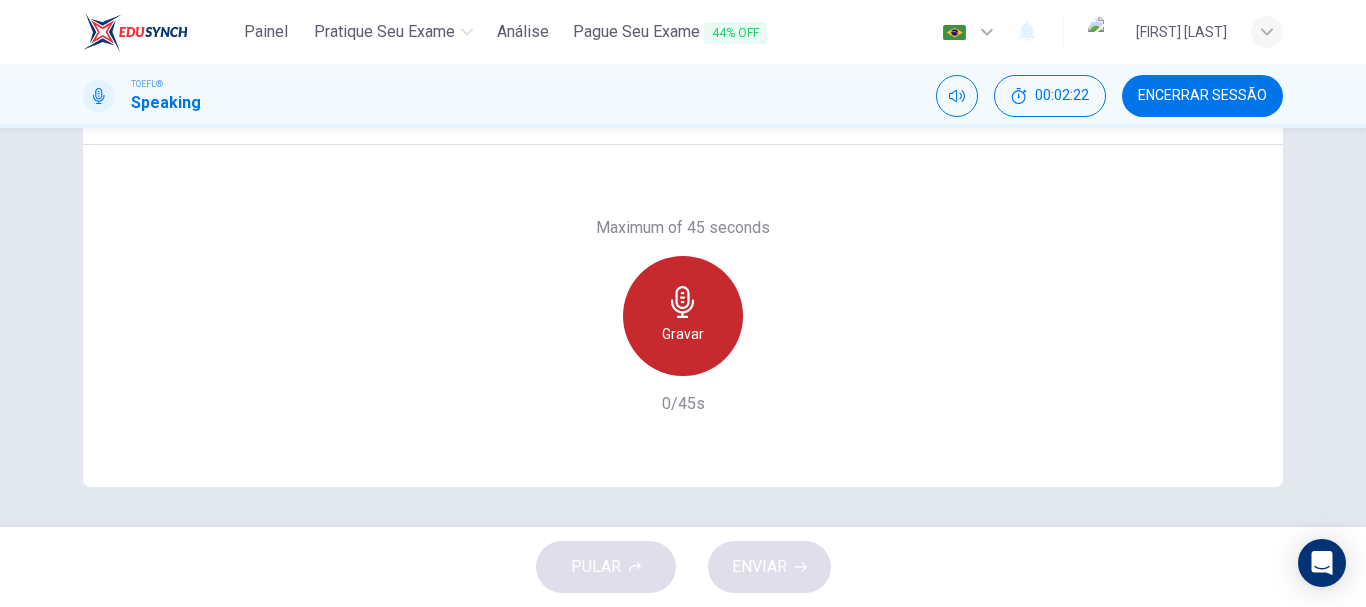 click on "Gravar" at bounding box center (683, 316) 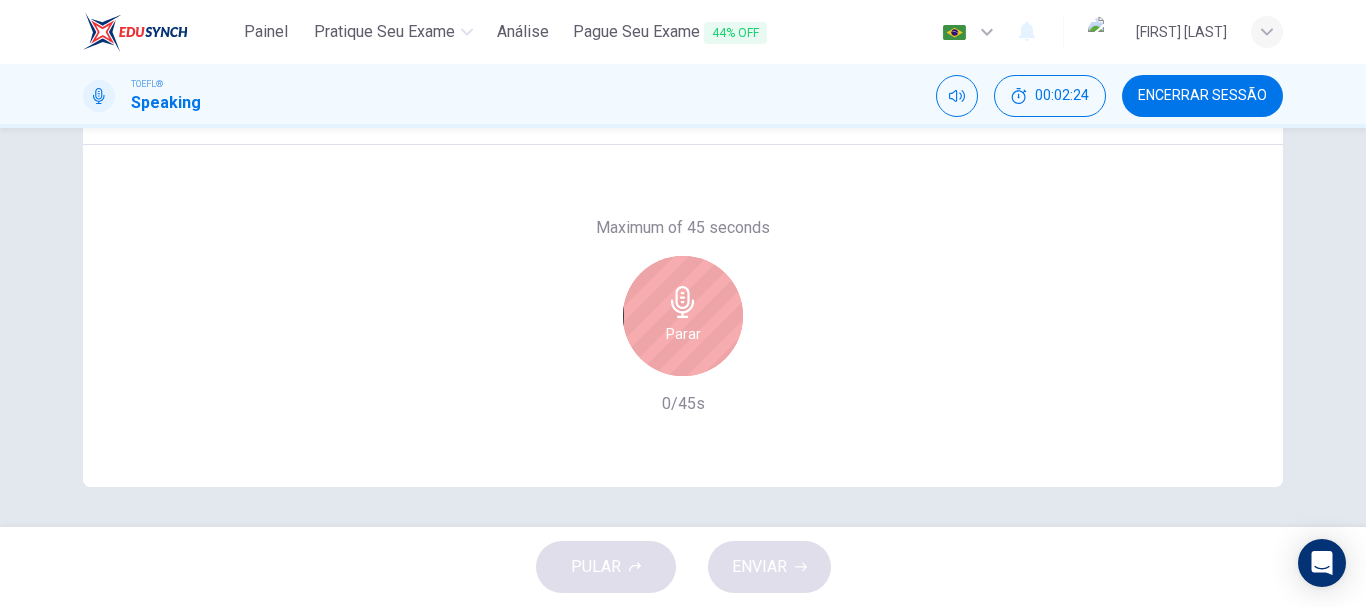 click on "Parar" at bounding box center [683, 334] 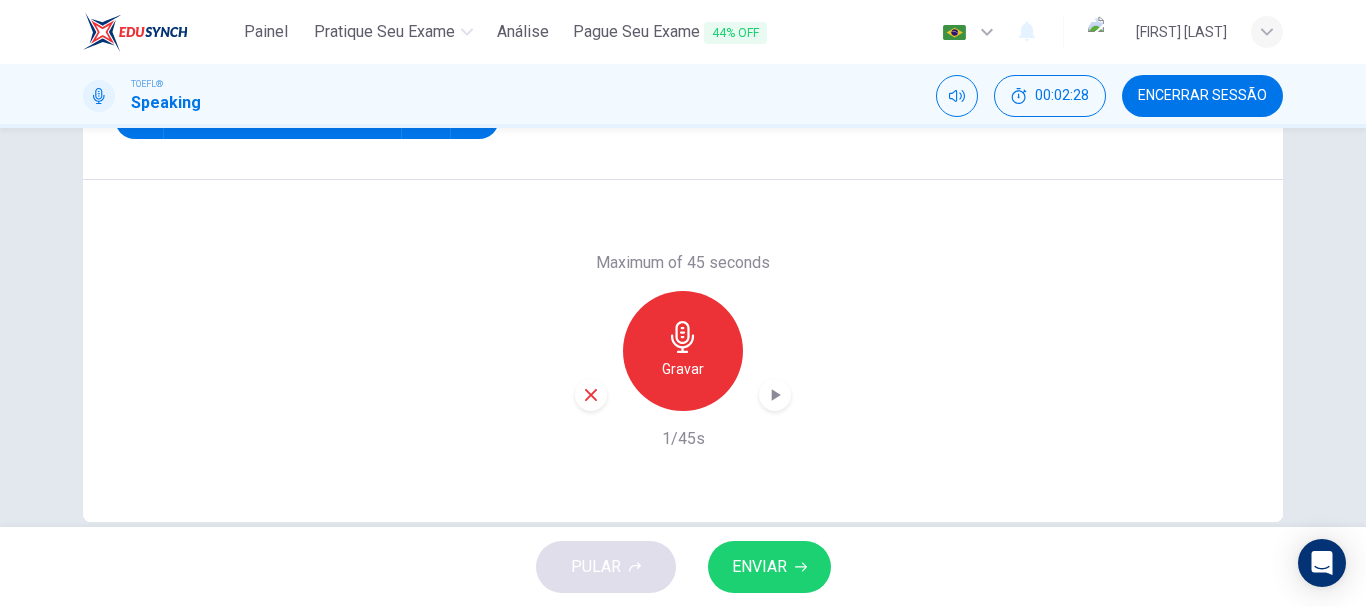 scroll, scrollTop: 376, scrollLeft: 0, axis: vertical 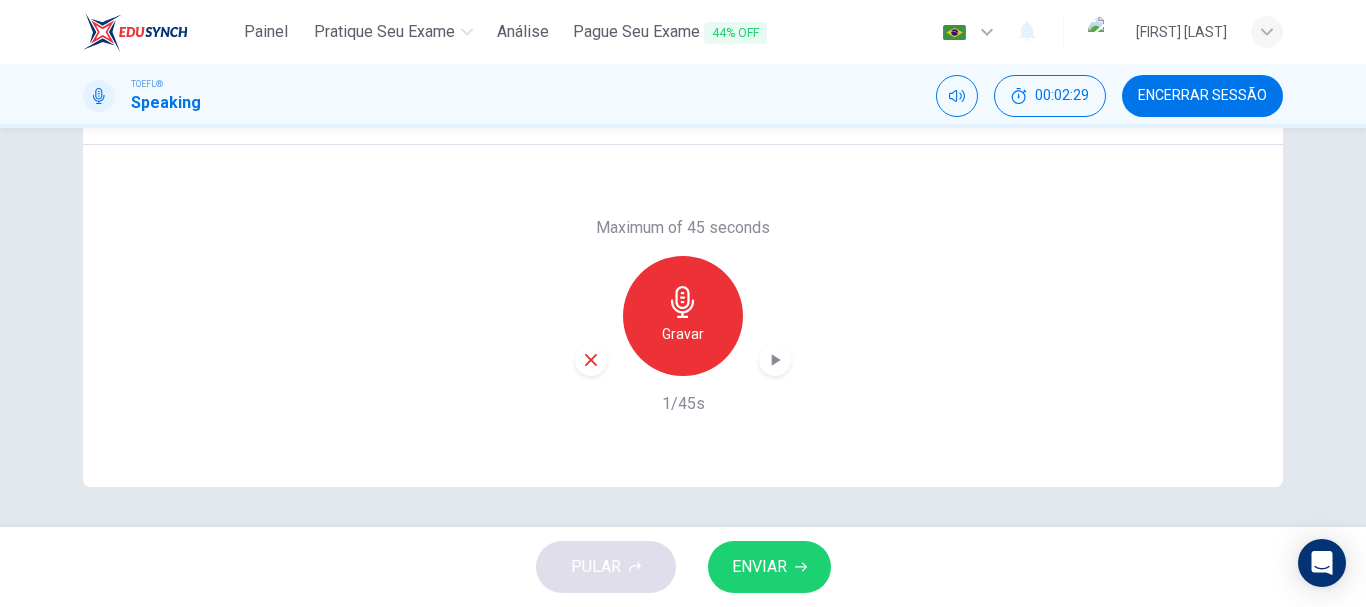 click on "ENVIAR" at bounding box center [759, 567] 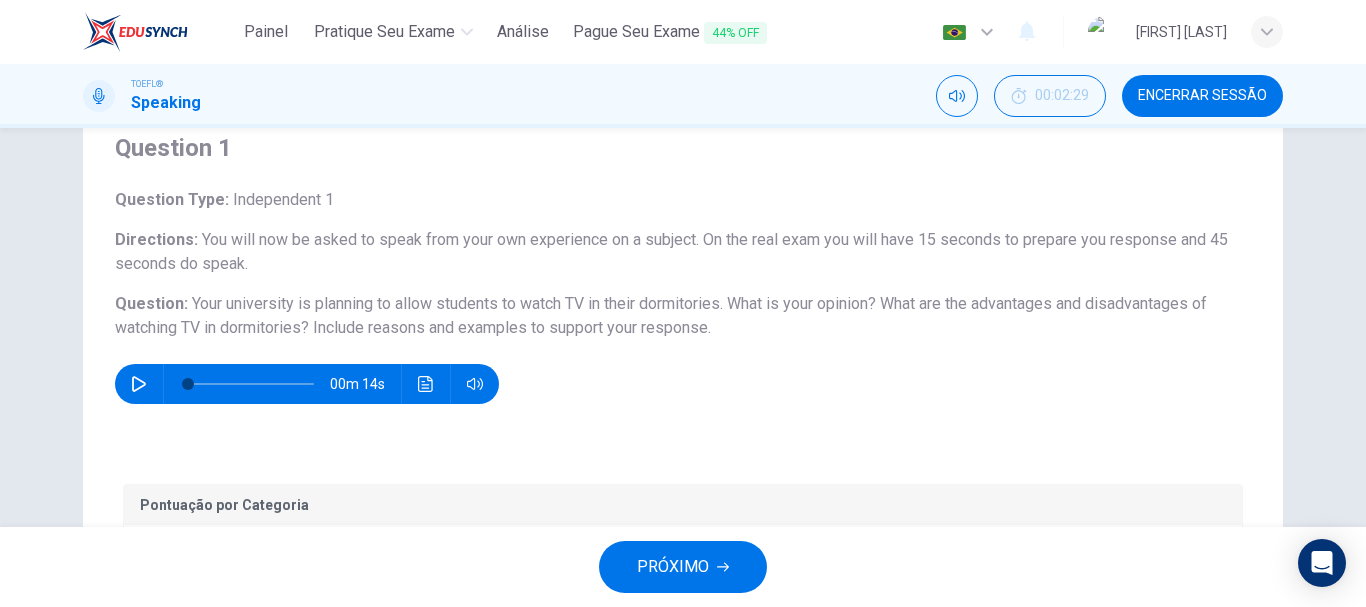 scroll, scrollTop: 0, scrollLeft: 0, axis: both 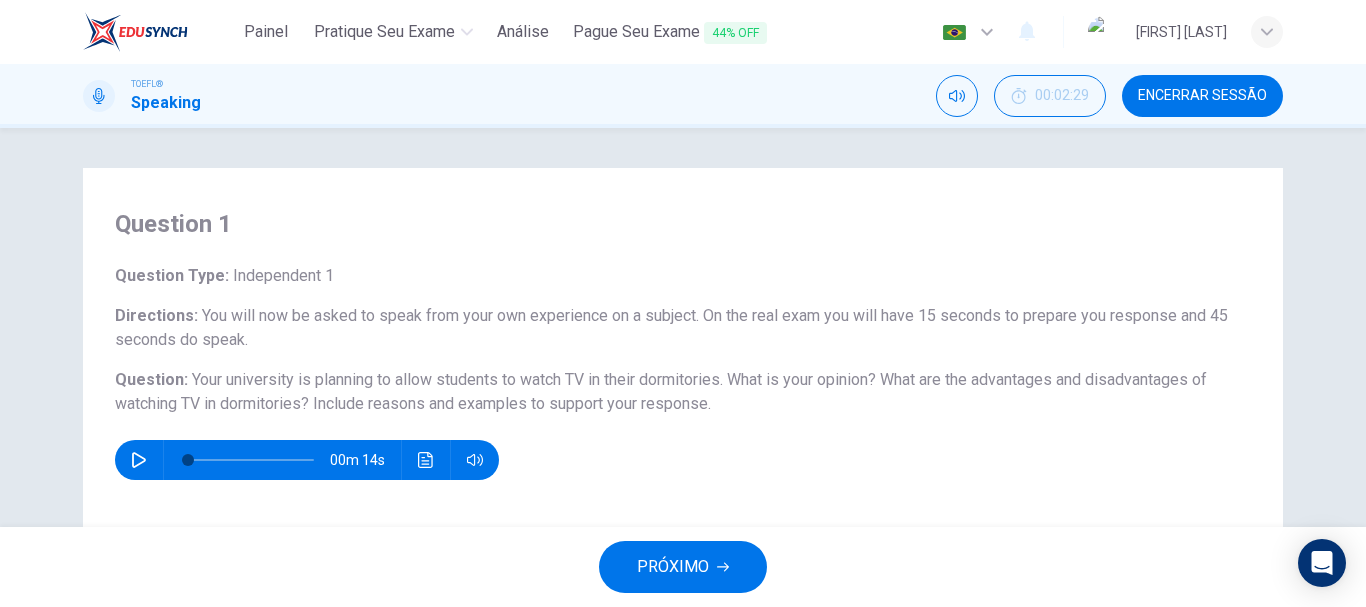 click on "PRÓXIMO" at bounding box center (673, 567) 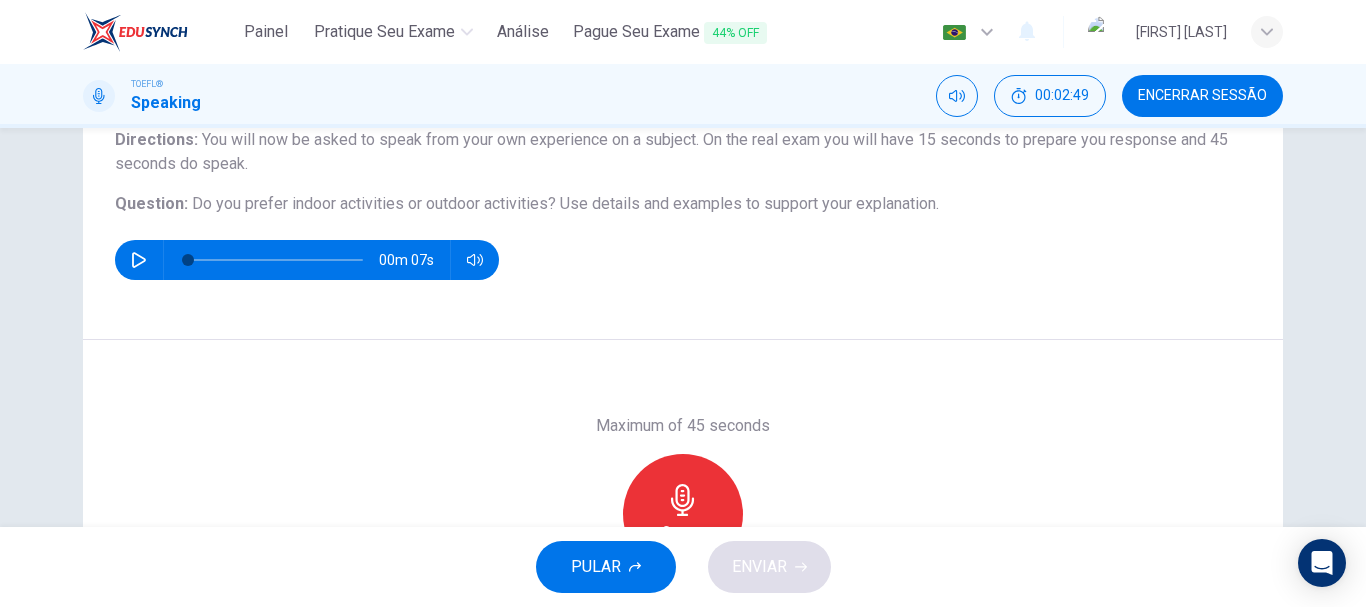 scroll, scrollTop: 76, scrollLeft: 0, axis: vertical 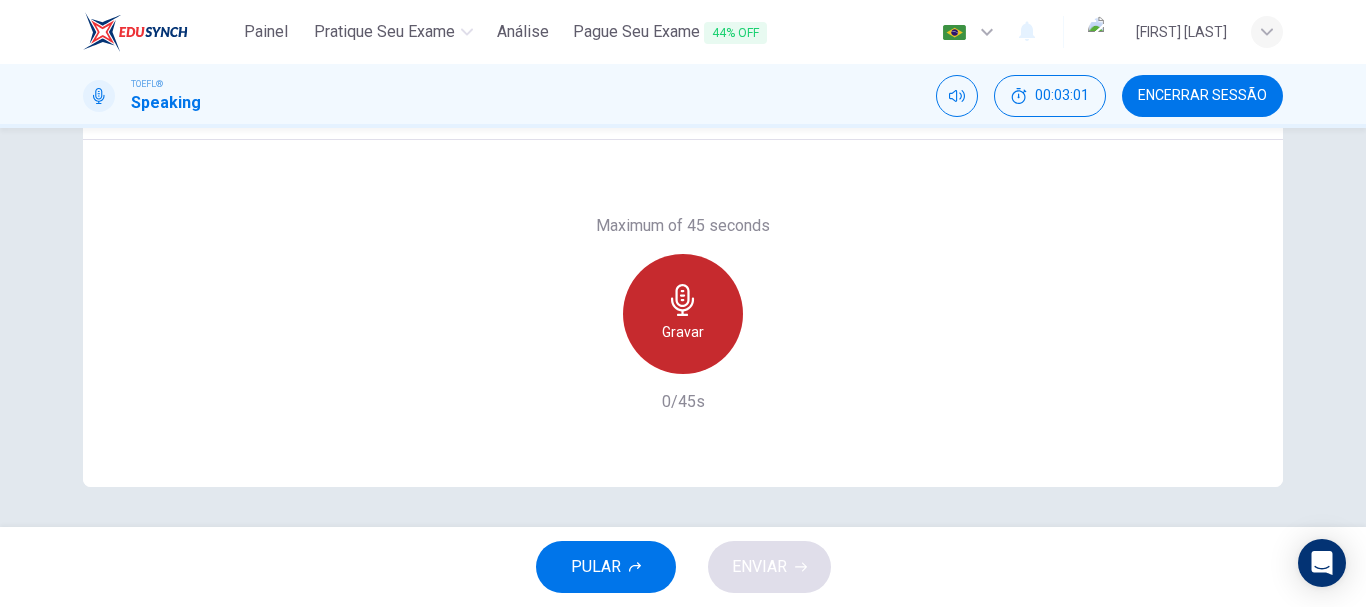 click on "Gravar" at bounding box center [683, 314] 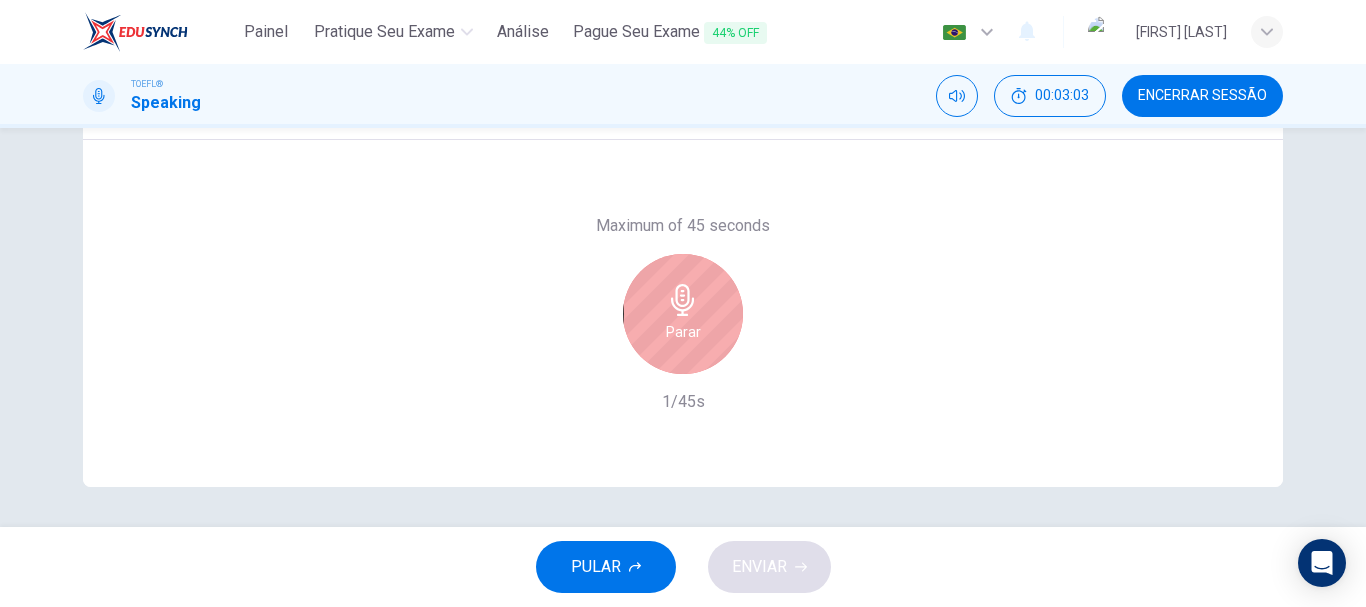 click on "Parar" at bounding box center (683, 314) 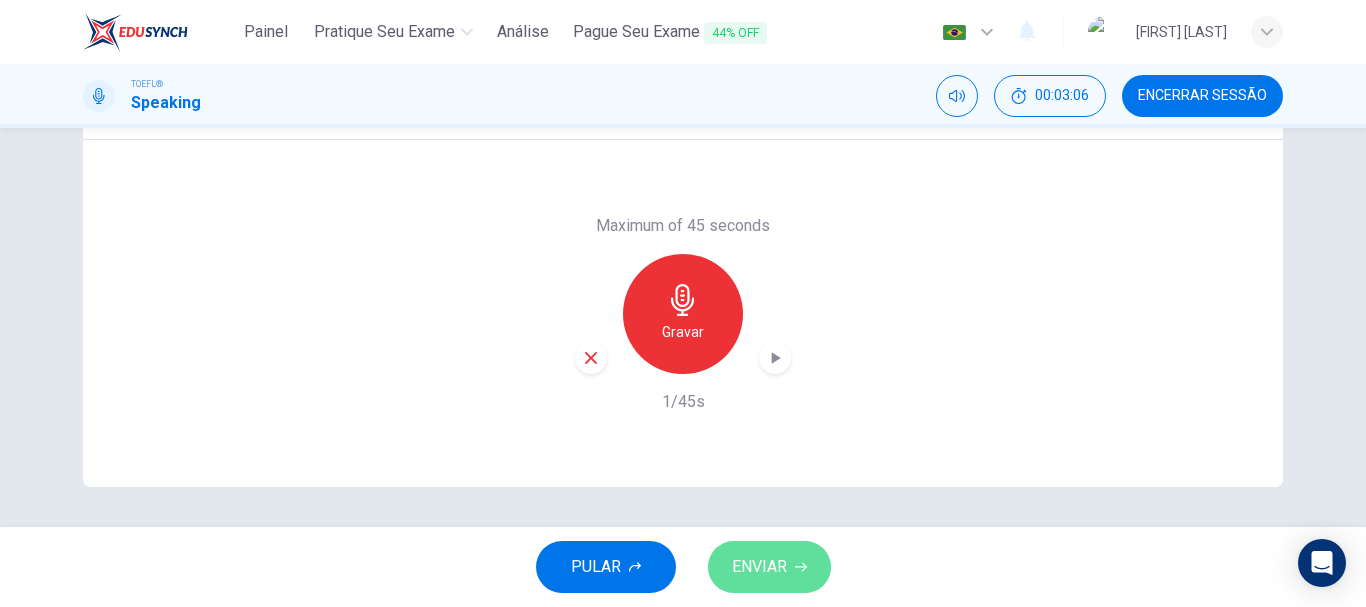 click on "ENVIAR" at bounding box center (759, 567) 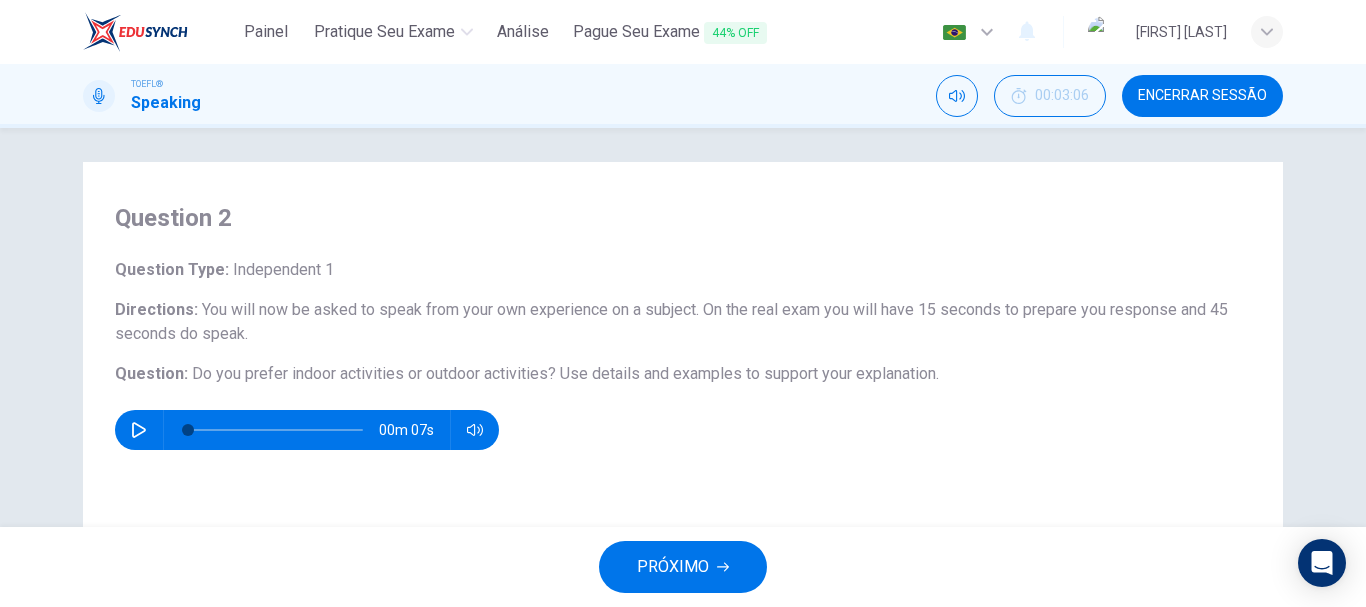scroll, scrollTop: 0, scrollLeft: 0, axis: both 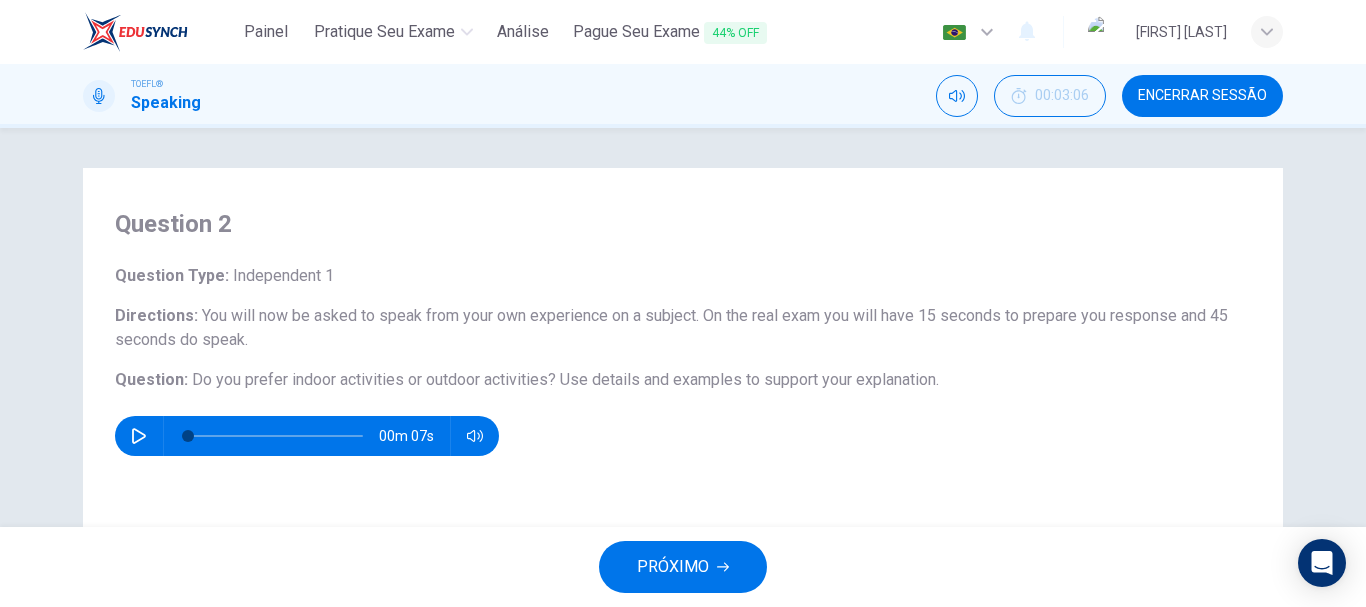 click on "PRÓXIMO" at bounding box center (683, 567) 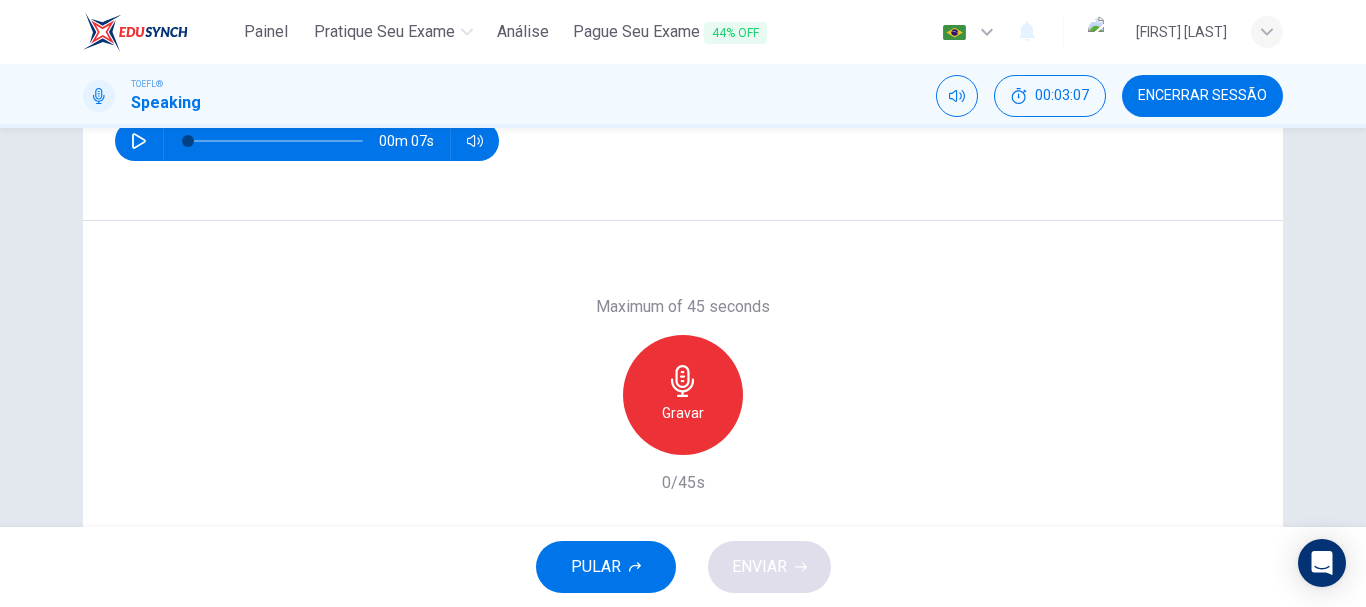scroll, scrollTop: 376, scrollLeft: 0, axis: vertical 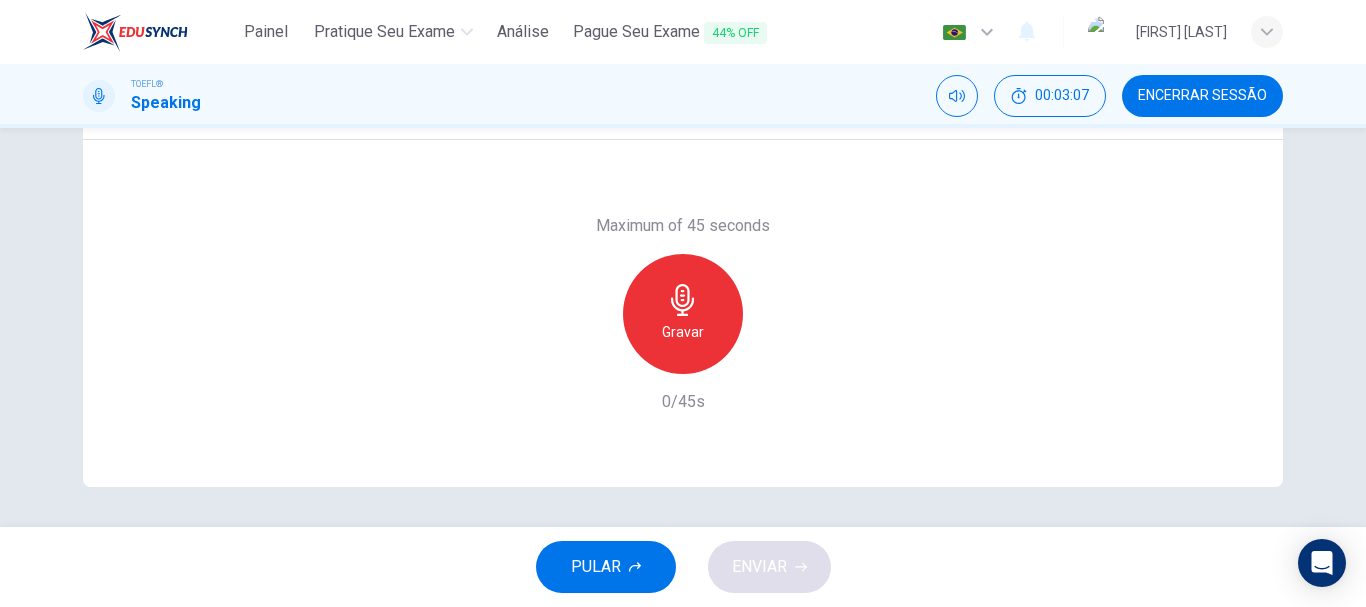 click on "Gravar" at bounding box center [683, 332] 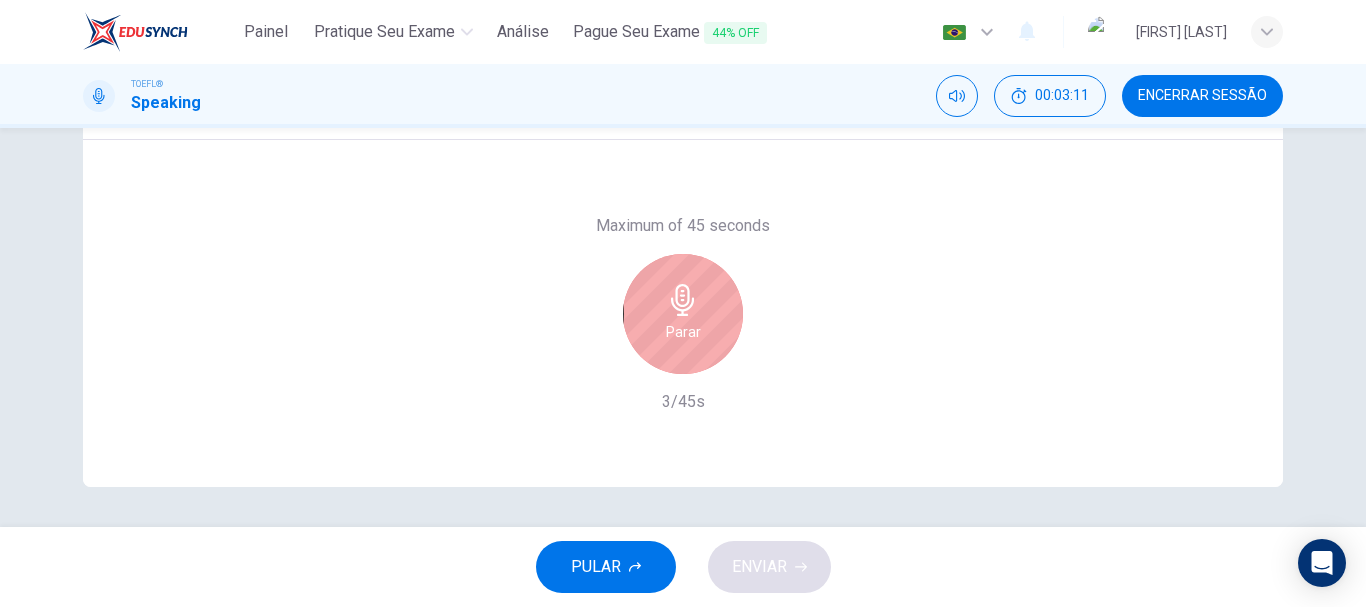 click at bounding box center (683, 300) 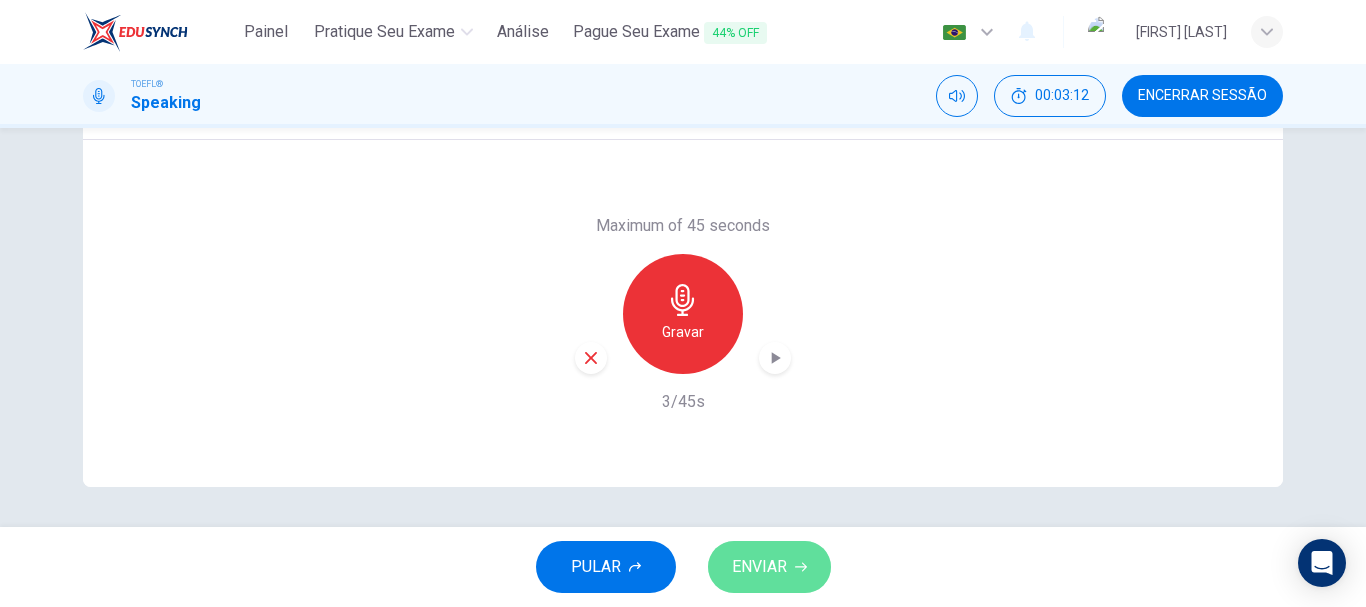 click on "ENVIAR" at bounding box center (769, 567) 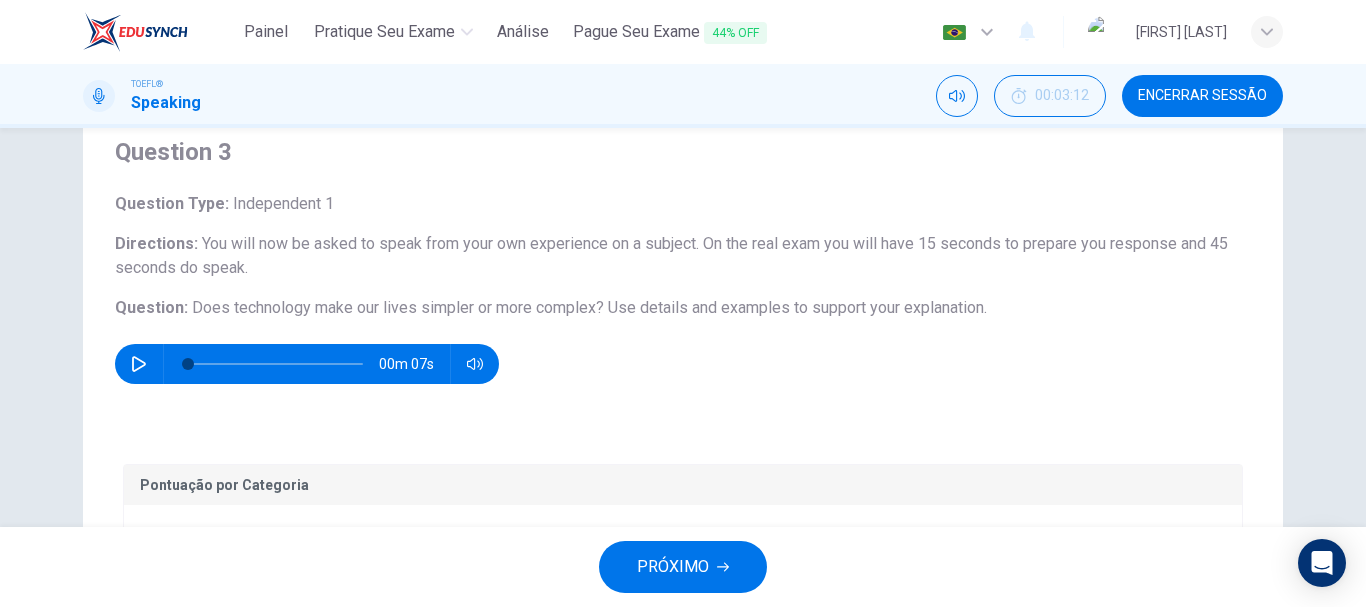 scroll, scrollTop: 0, scrollLeft: 0, axis: both 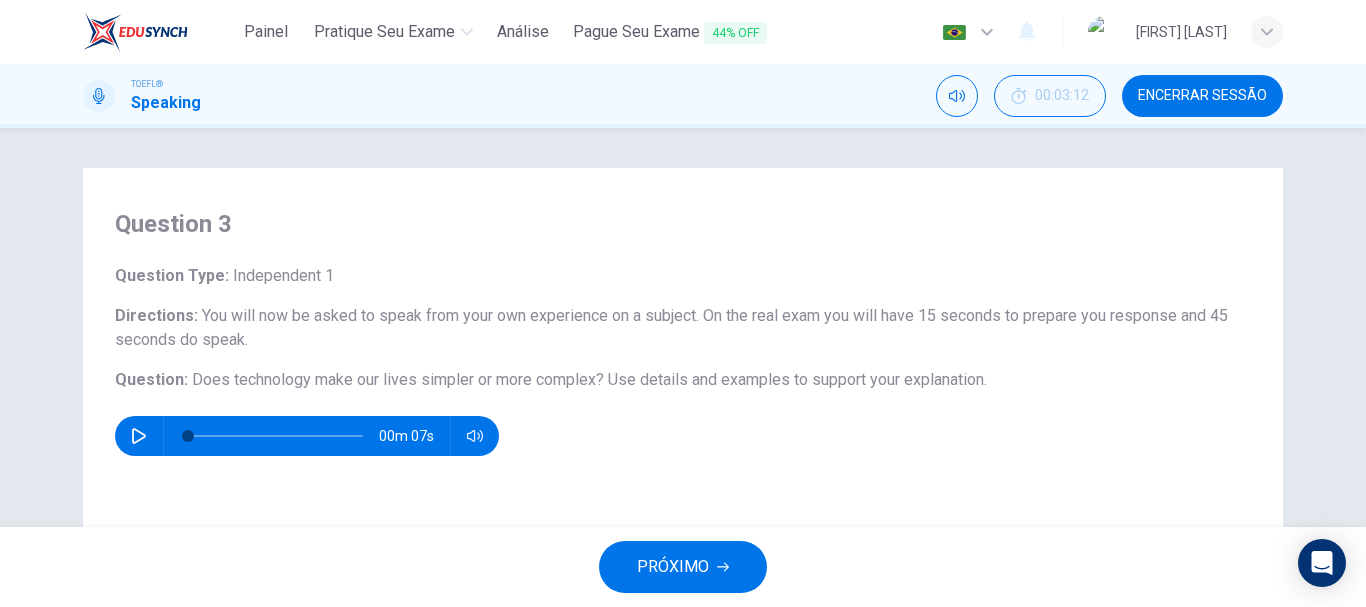 click on "PRÓXIMO" at bounding box center (683, 567) 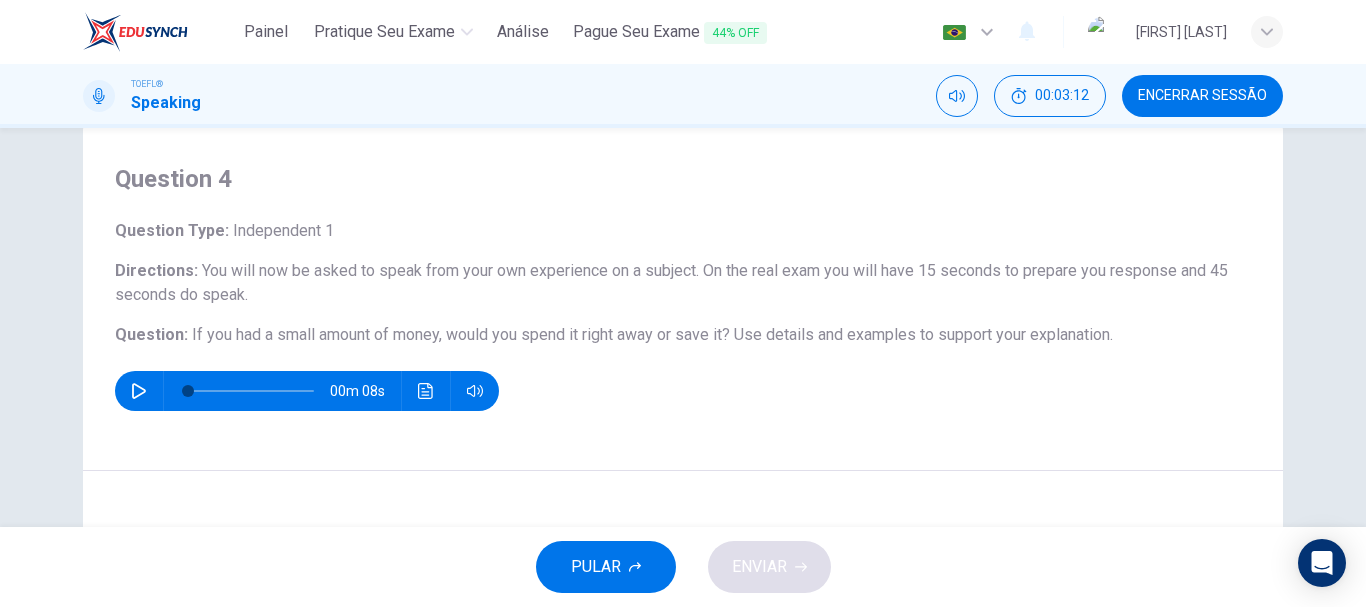 scroll, scrollTop: 72, scrollLeft: 0, axis: vertical 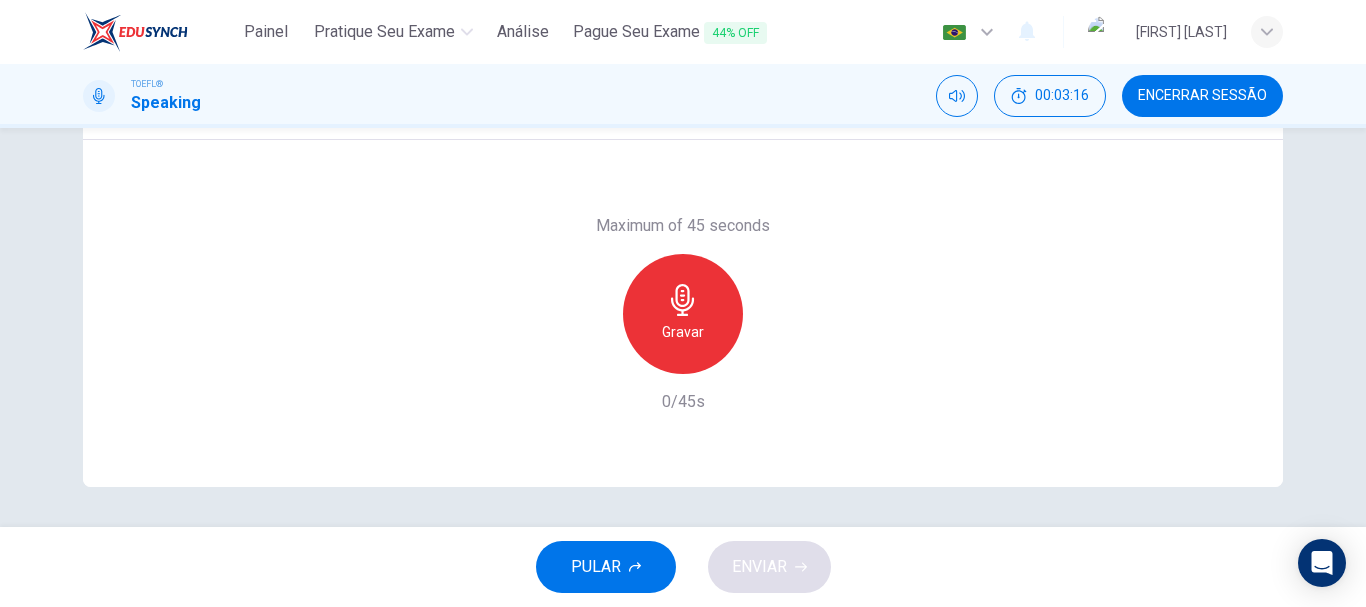 click on "Gravar" at bounding box center (683, 332) 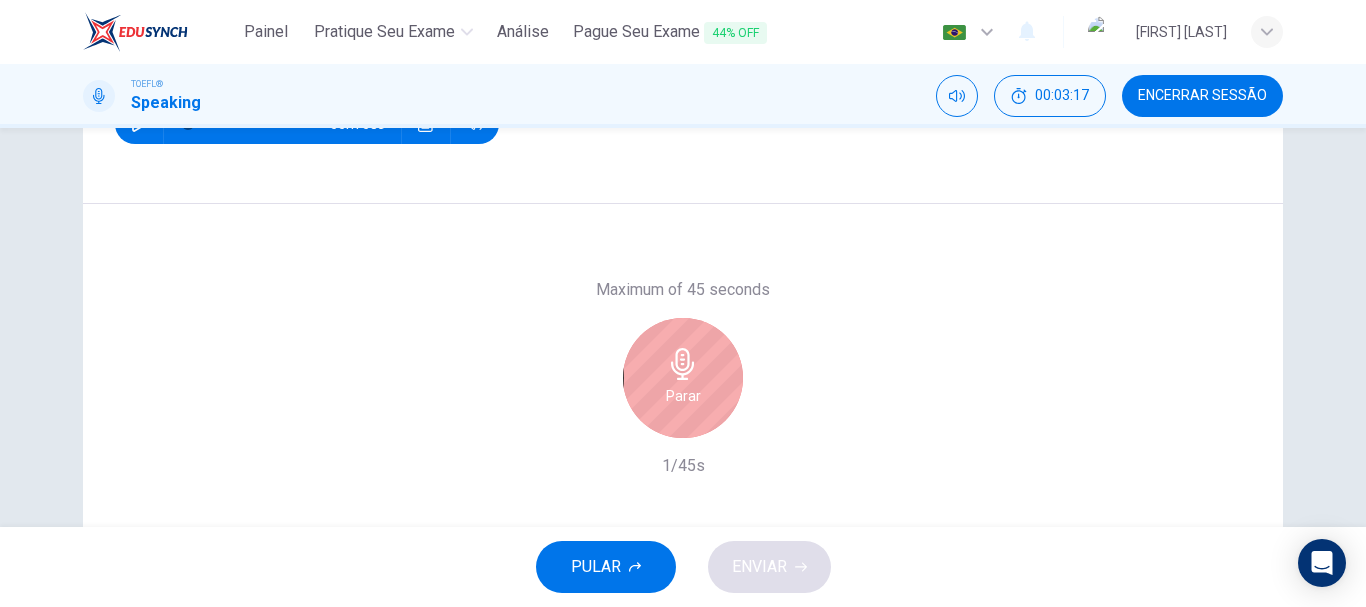 scroll, scrollTop: 276, scrollLeft: 0, axis: vertical 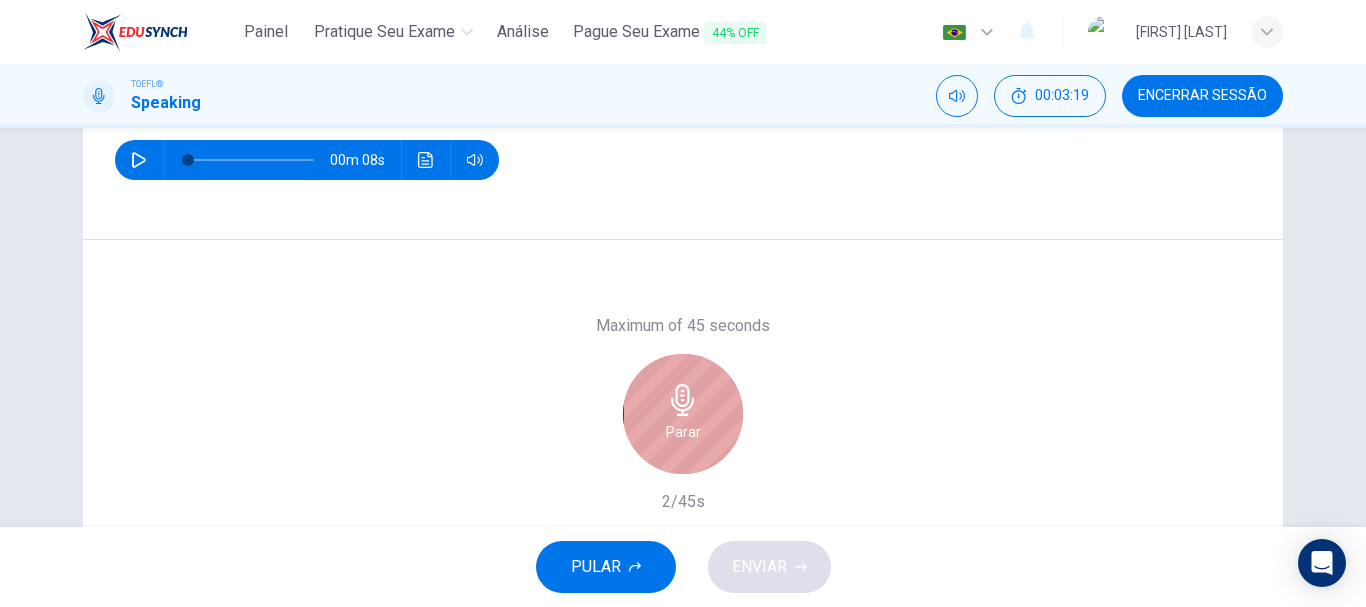 click on "Parar" at bounding box center [683, 432] 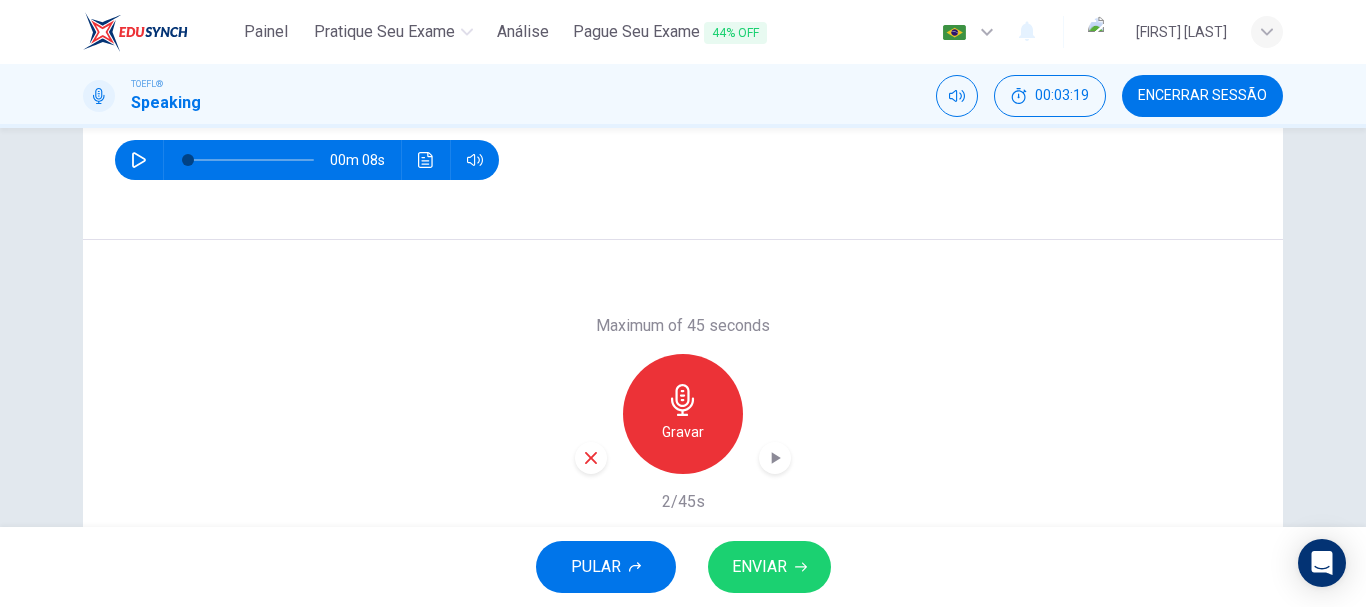 click on "ENVIAR" at bounding box center (759, 567) 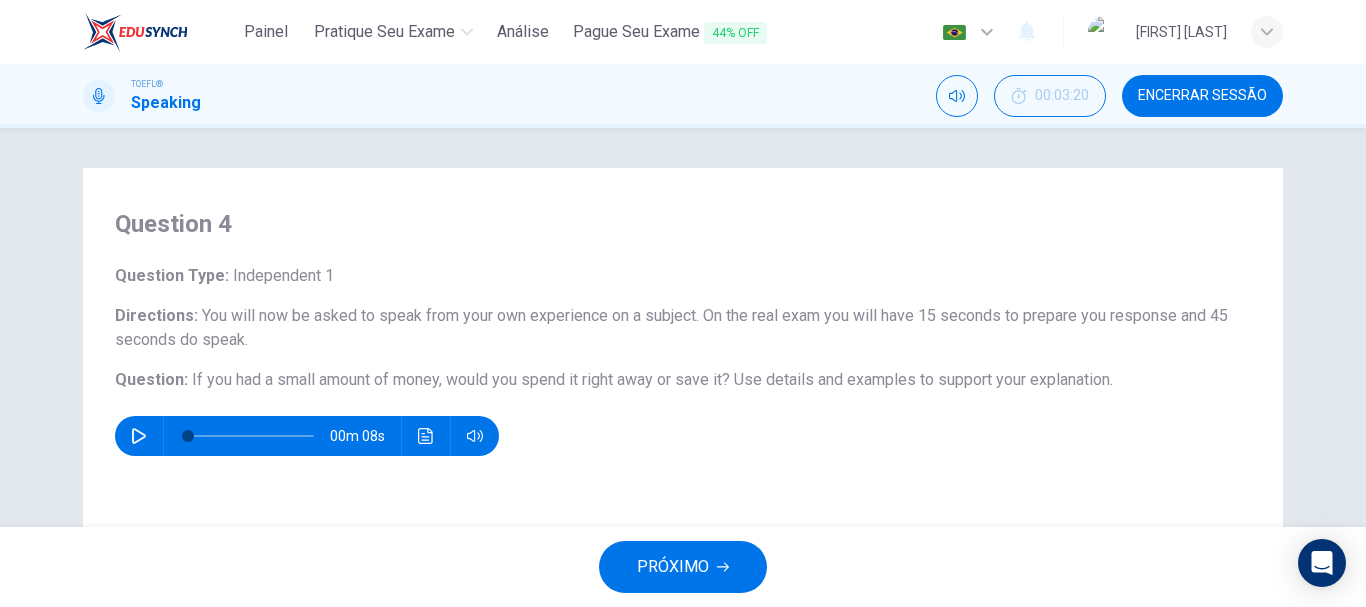 scroll, scrollTop: 438, scrollLeft: 0, axis: vertical 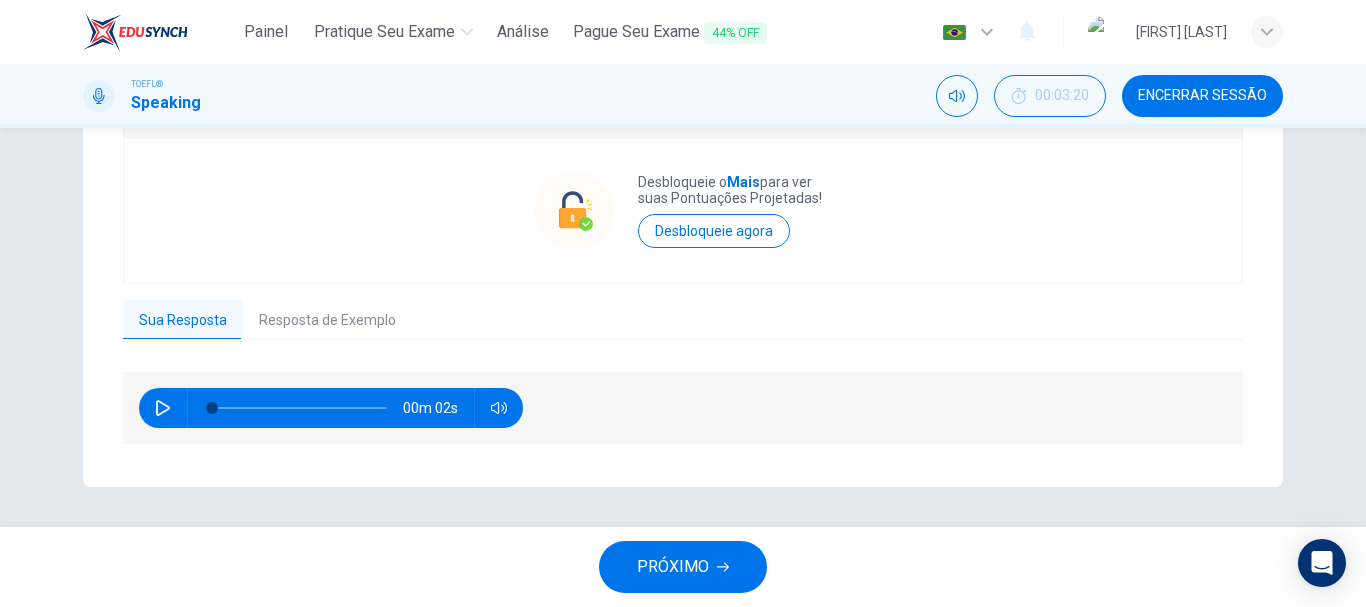 click on "PRÓXIMO" at bounding box center (683, 567) 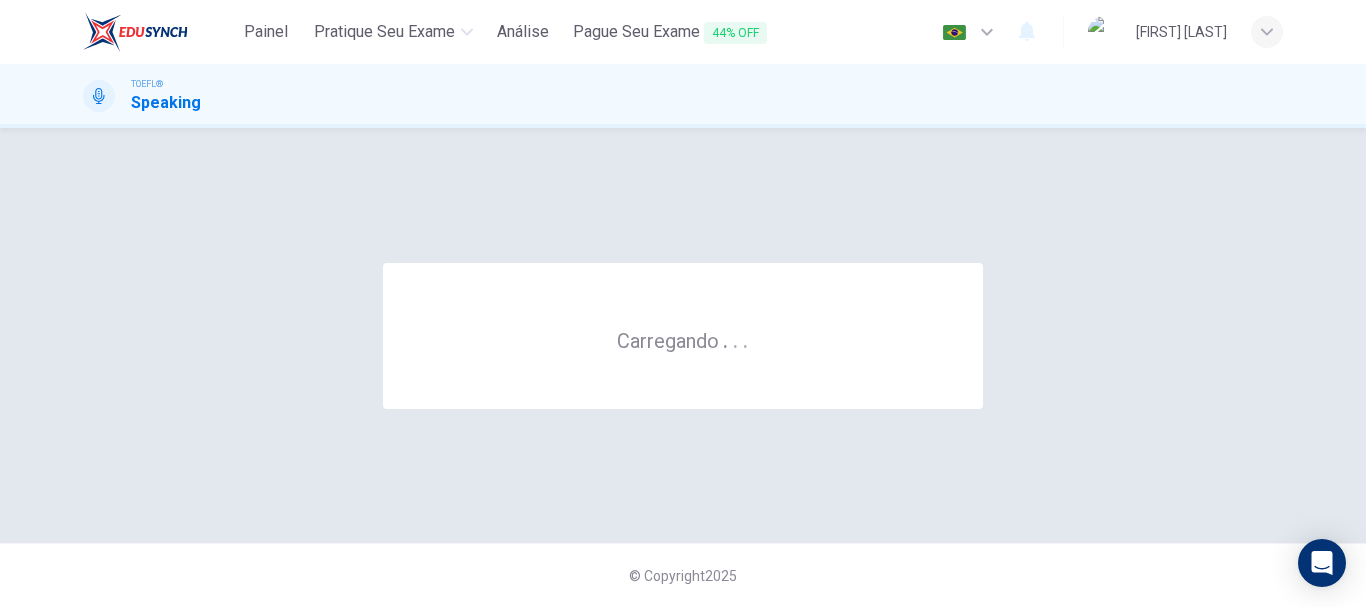 scroll, scrollTop: 0, scrollLeft: 0, axis: both 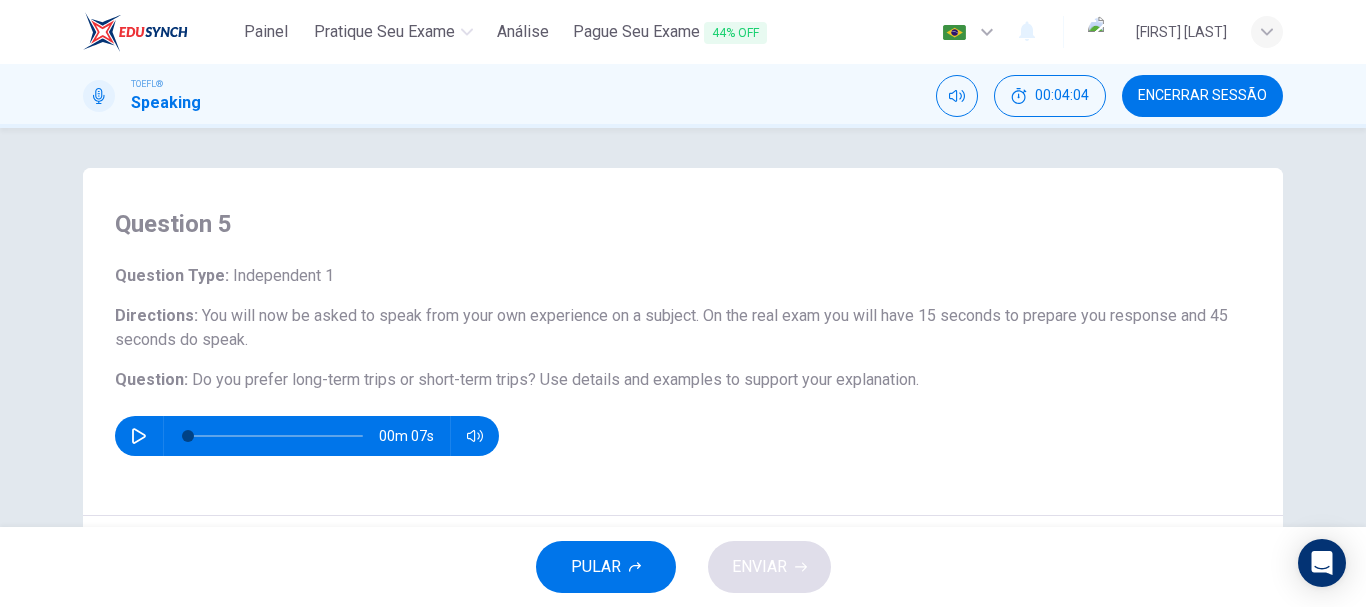 click at bounding box center [139, 436] 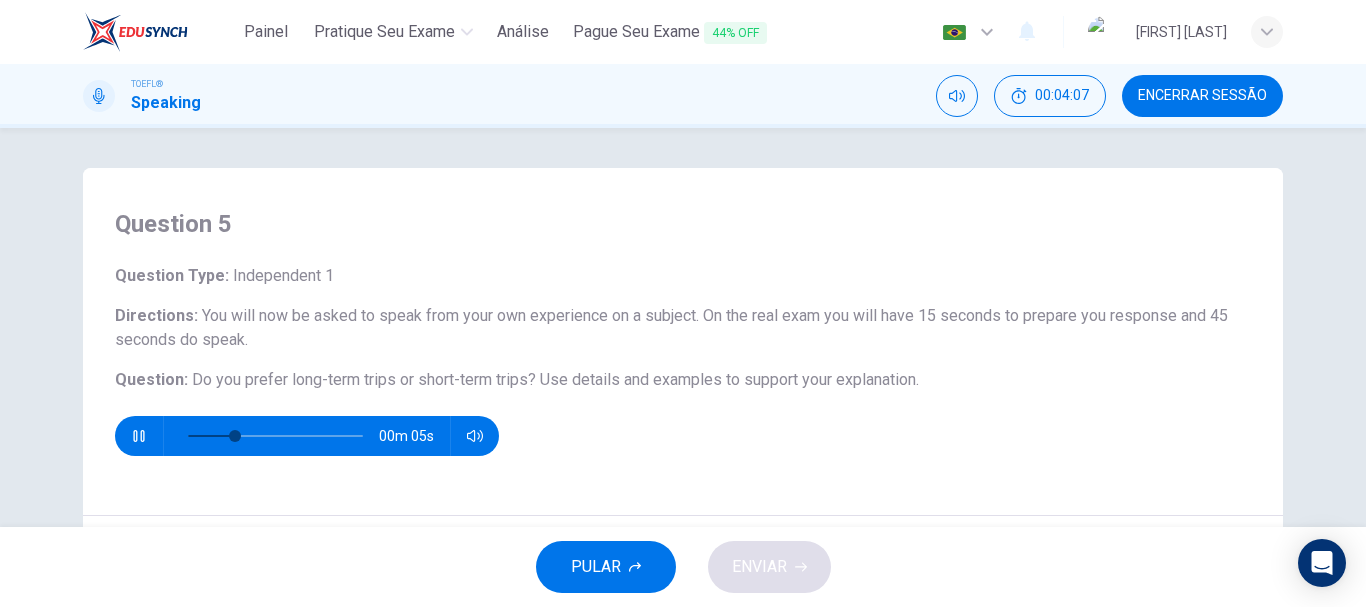 type 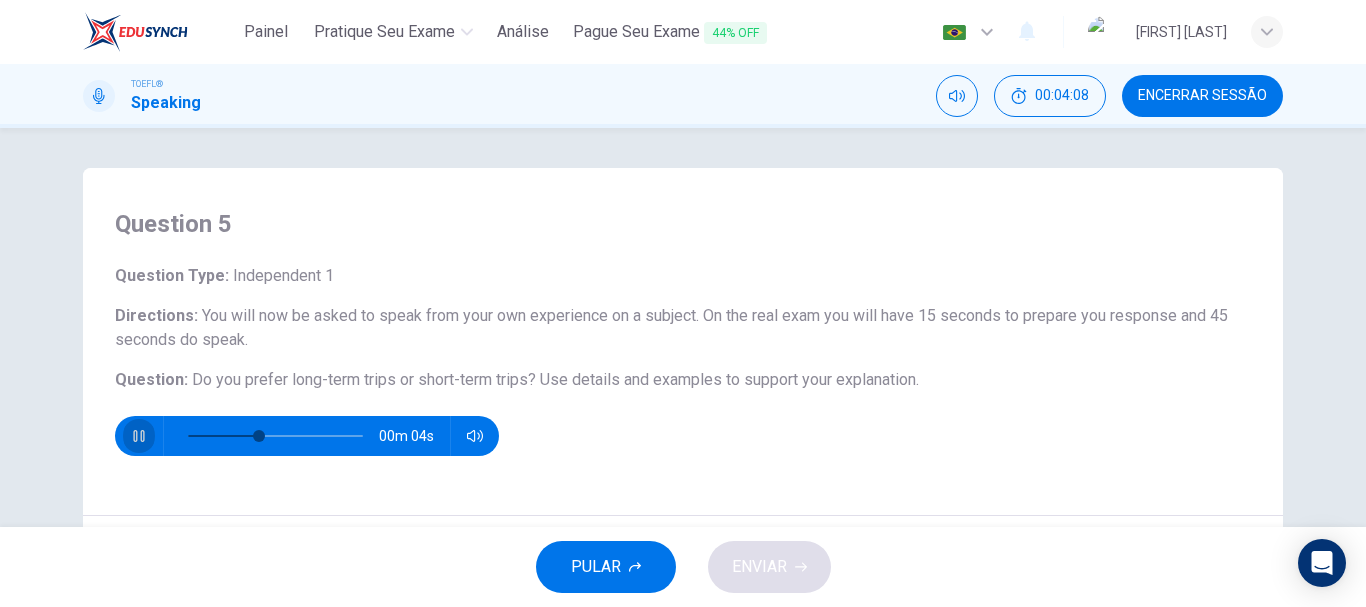 click at bounding box center [139, 436] 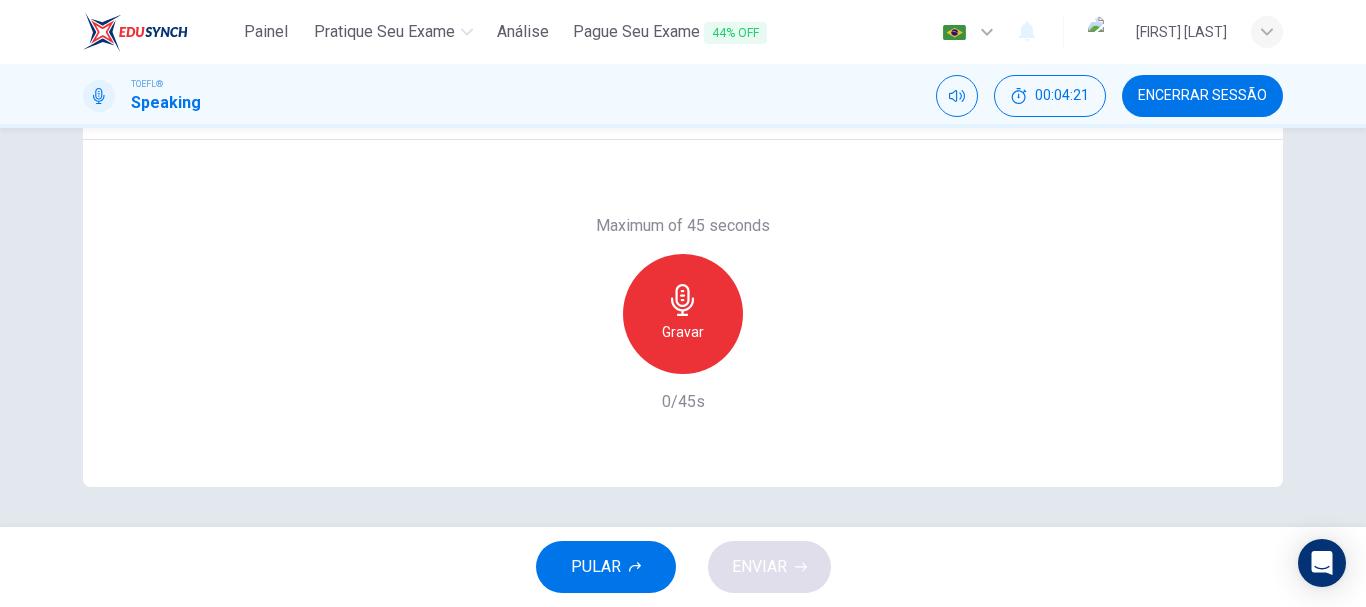scroll, scrollTop: 0, scrollLeft: 0, axis: both 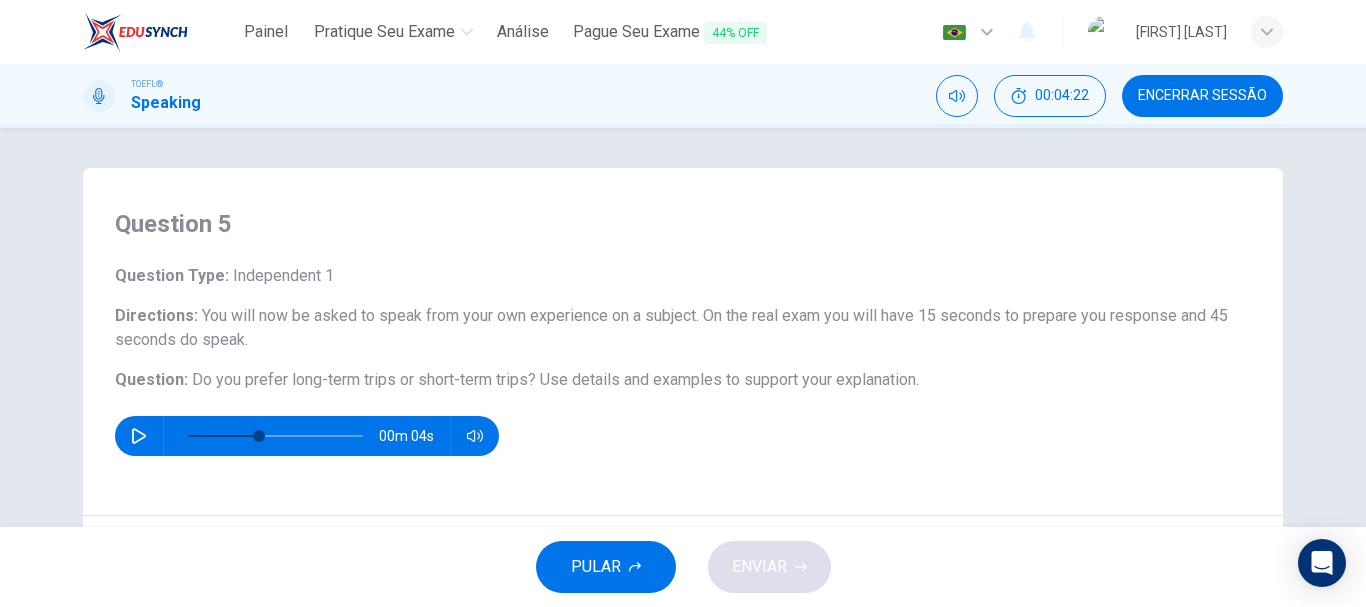 click at bounding box center [135, 32] 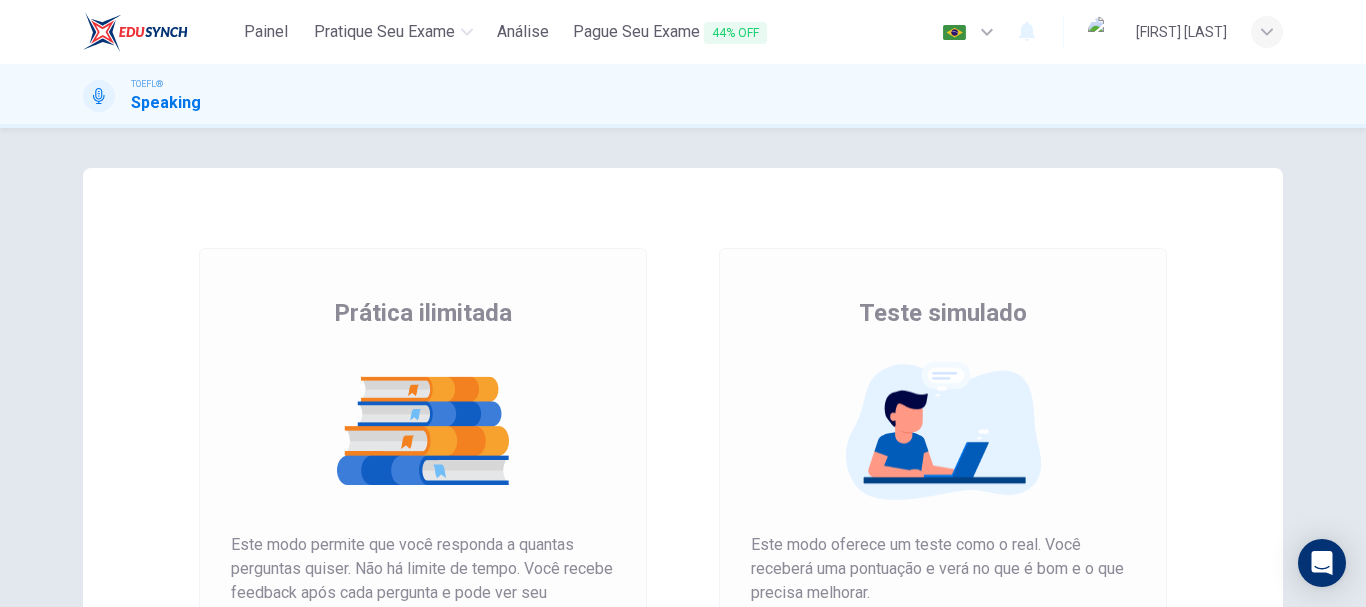 scroll, scrollTop: 0, scrollLeft: 0, axis: both 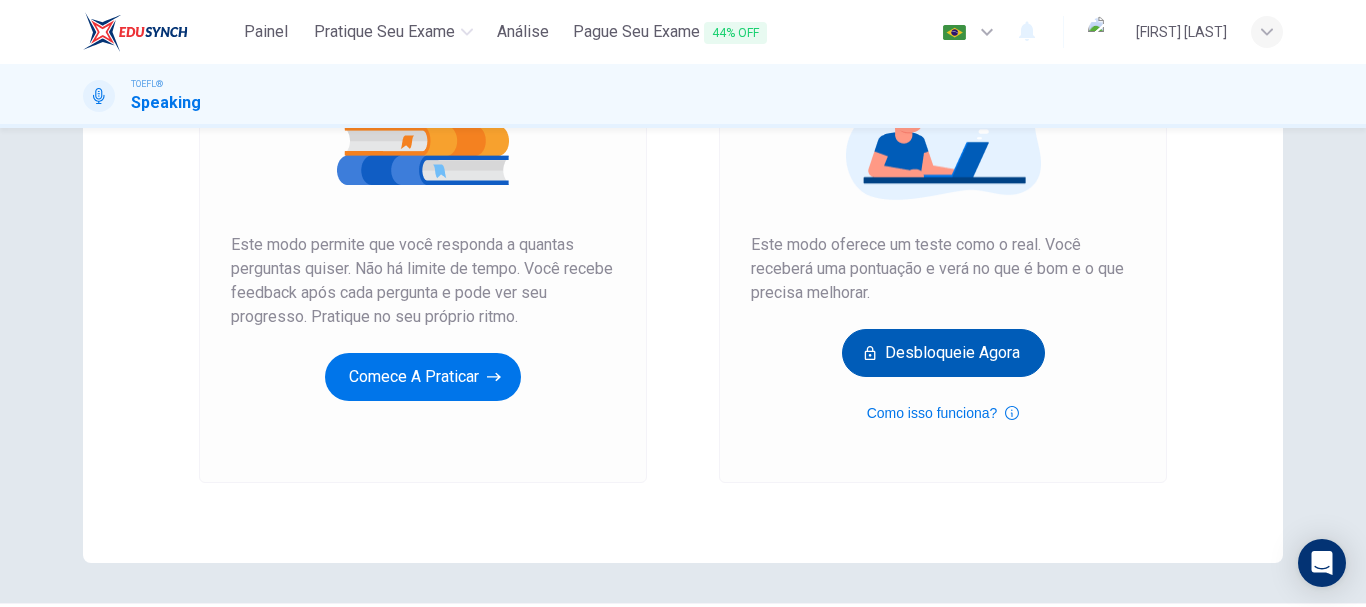 click on "Desbloqueie agora" at bounding box center [943, 353] 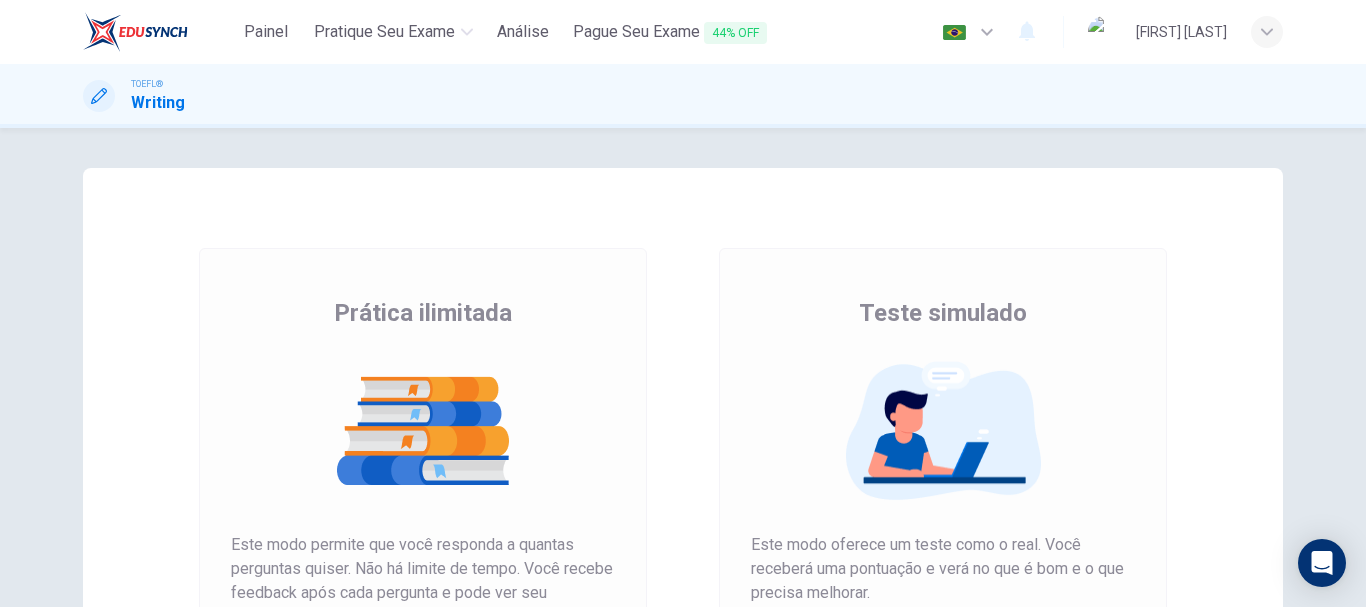 scroll, scrollTop: 0, scrollLeft: 0, axis: both 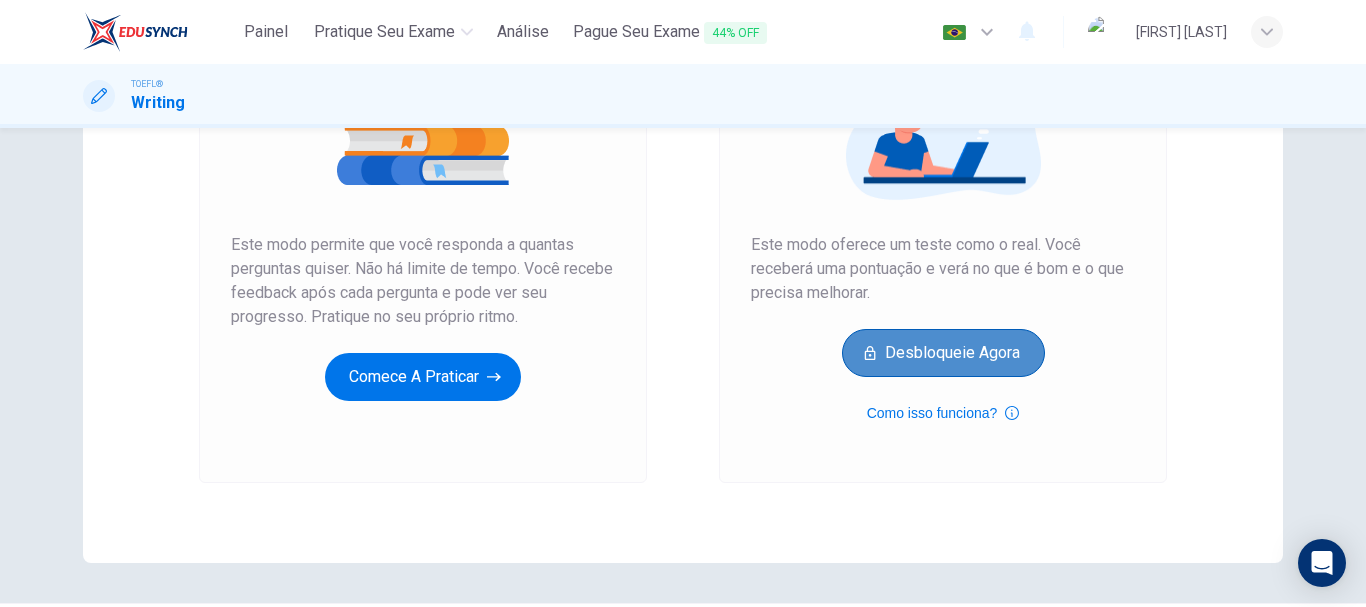 click on "Desbloqueie agora" at bounding box center (943, 353) 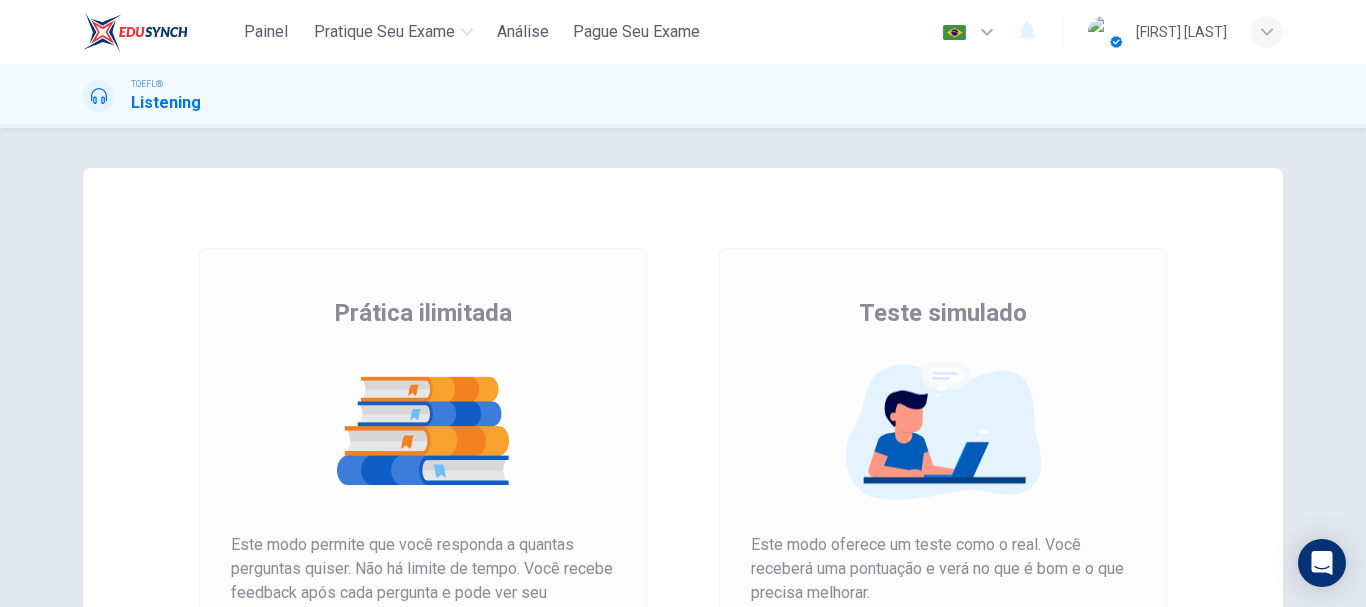 scroll, scrollTop: 0, scrollLeft: 0, axis: both 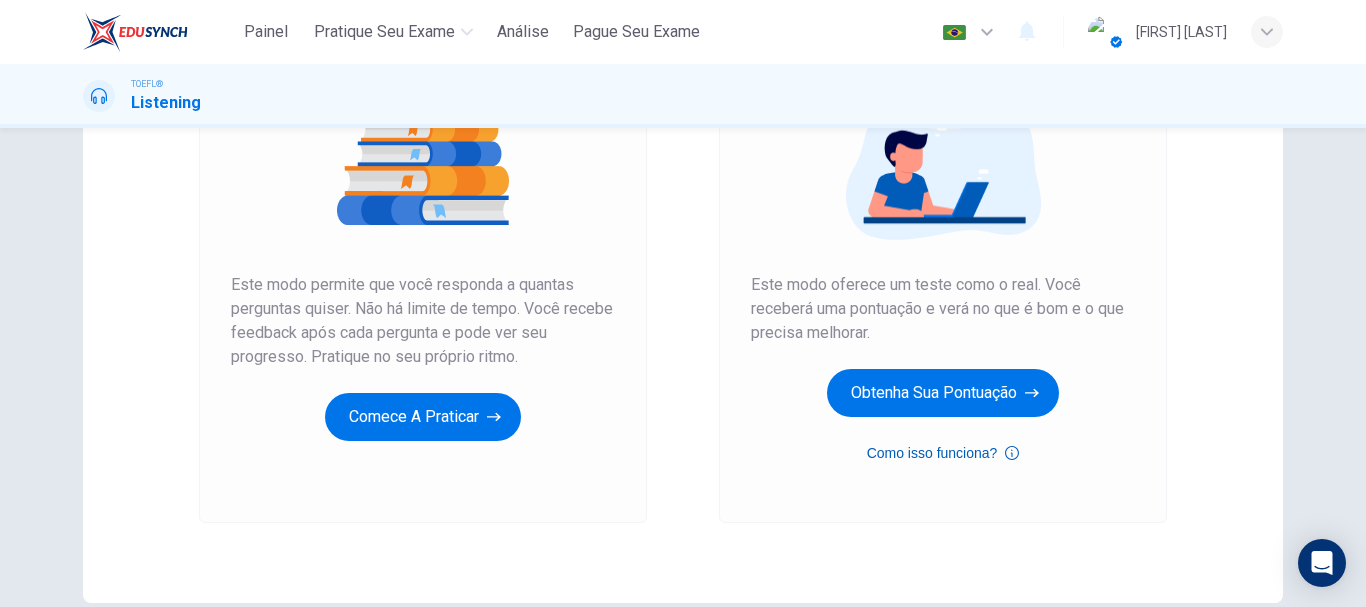 click on "Como isso funciona?" at bounding box center [943, 453] 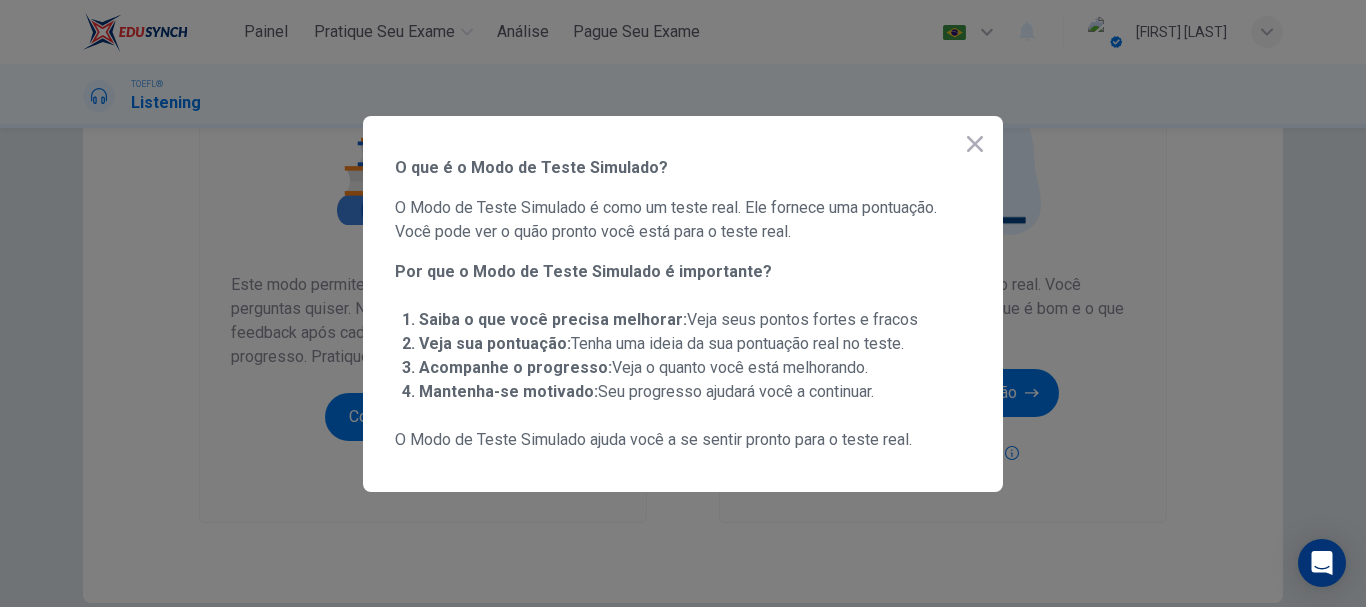 click at bounding box center [975, 144] 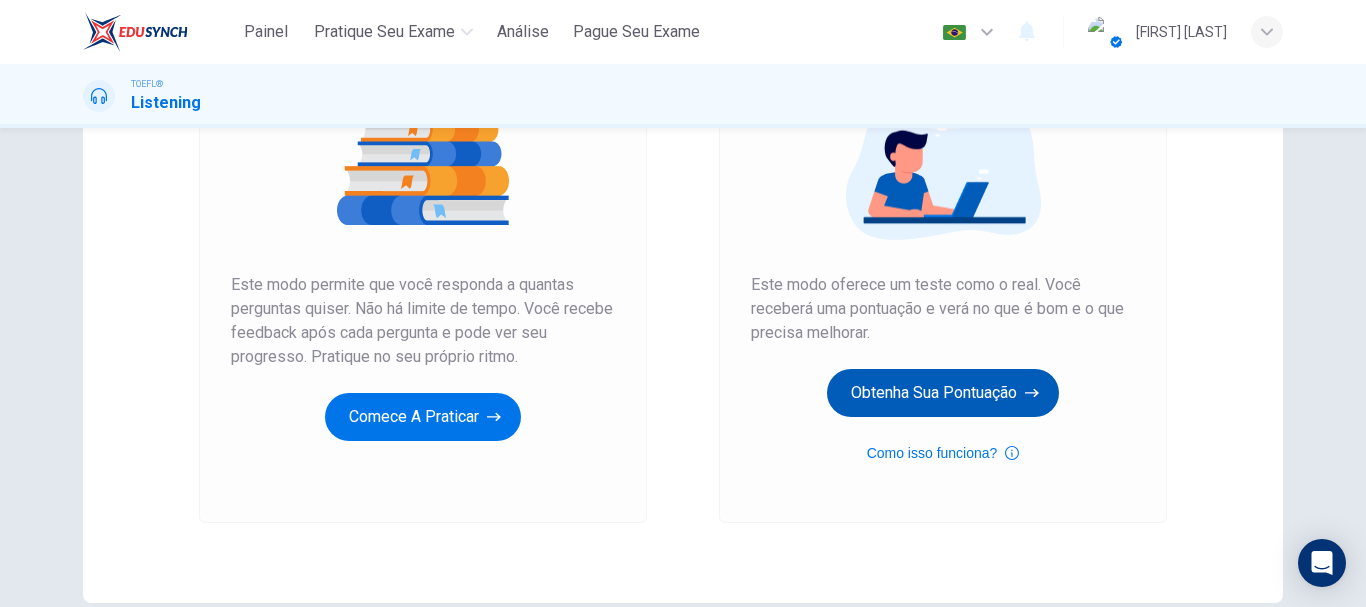 click on "Obtenha sua pontuação" at bounding box center [423, 417] 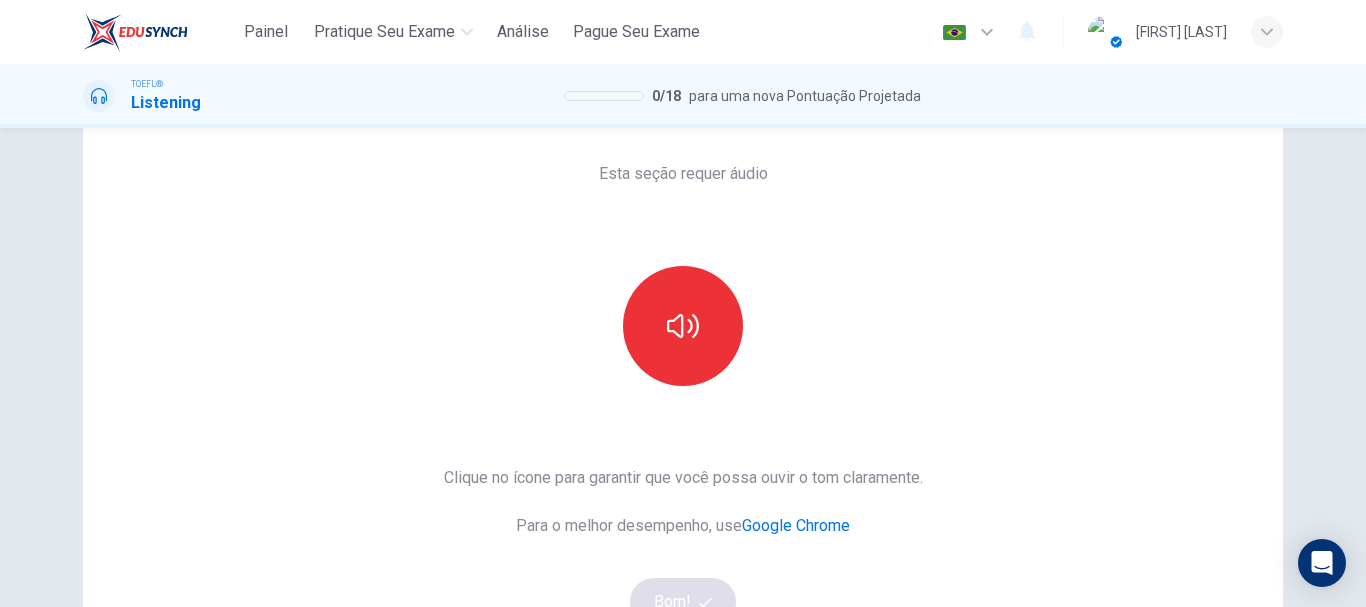 scroll, scrollTop: 0, scrollLeft: 0, axis: both 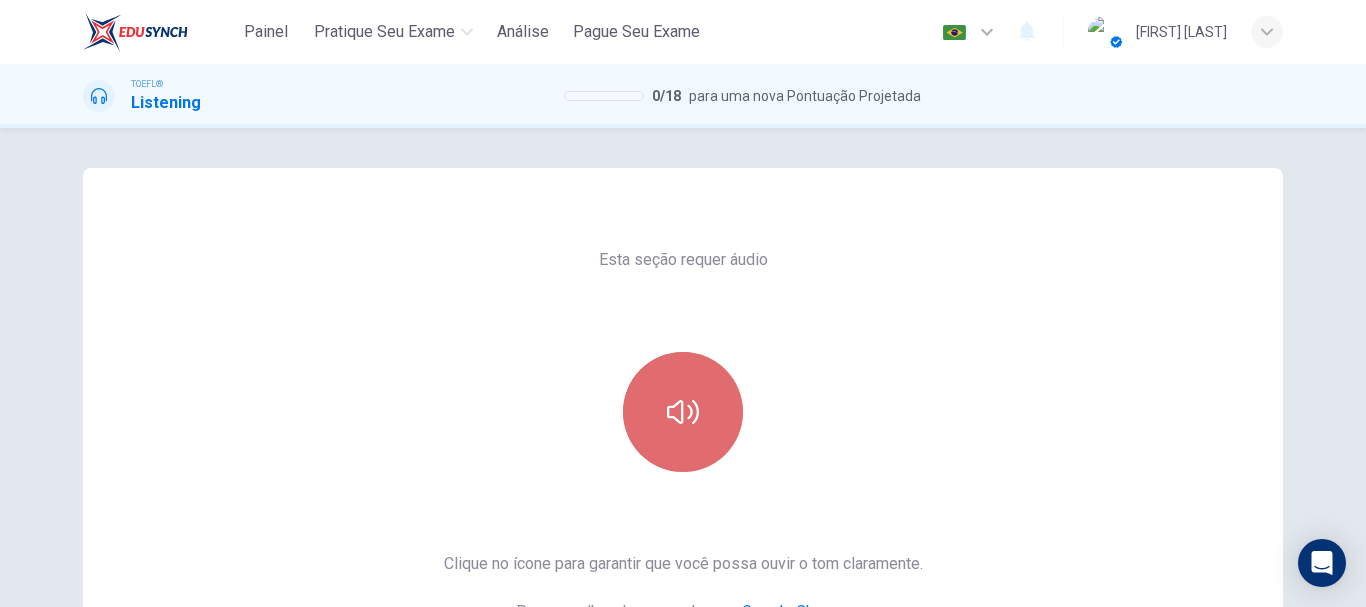 click at bounding box center (683, 412) 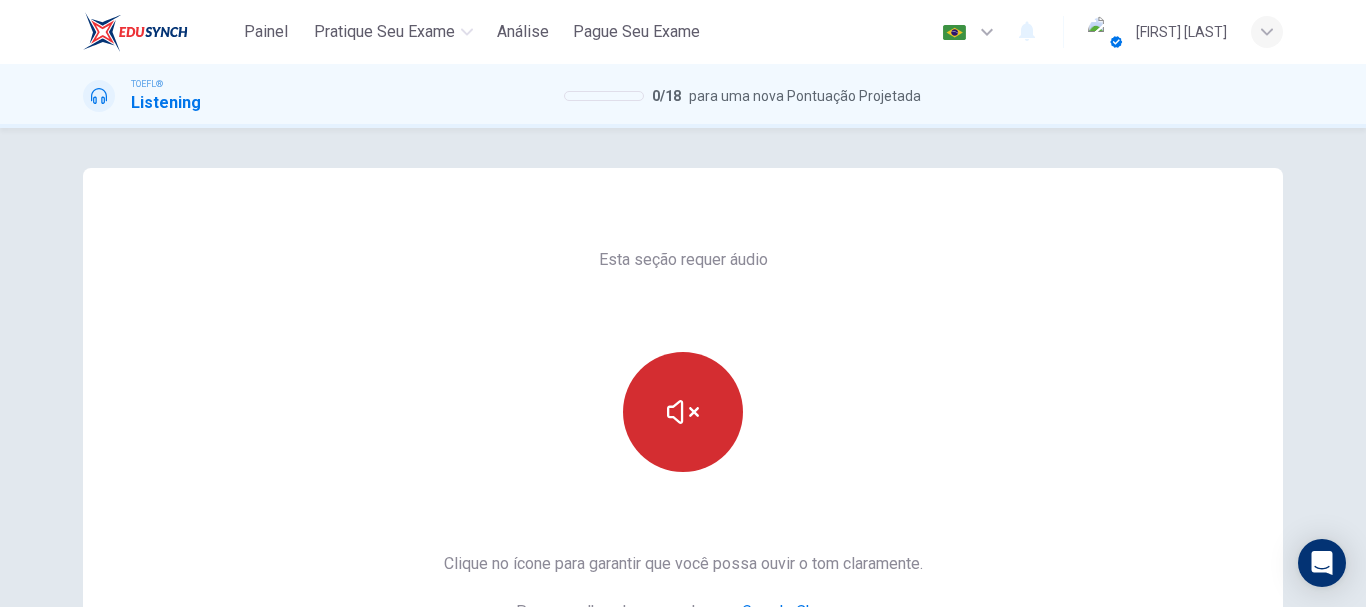 click at bounding box center [683, 412] 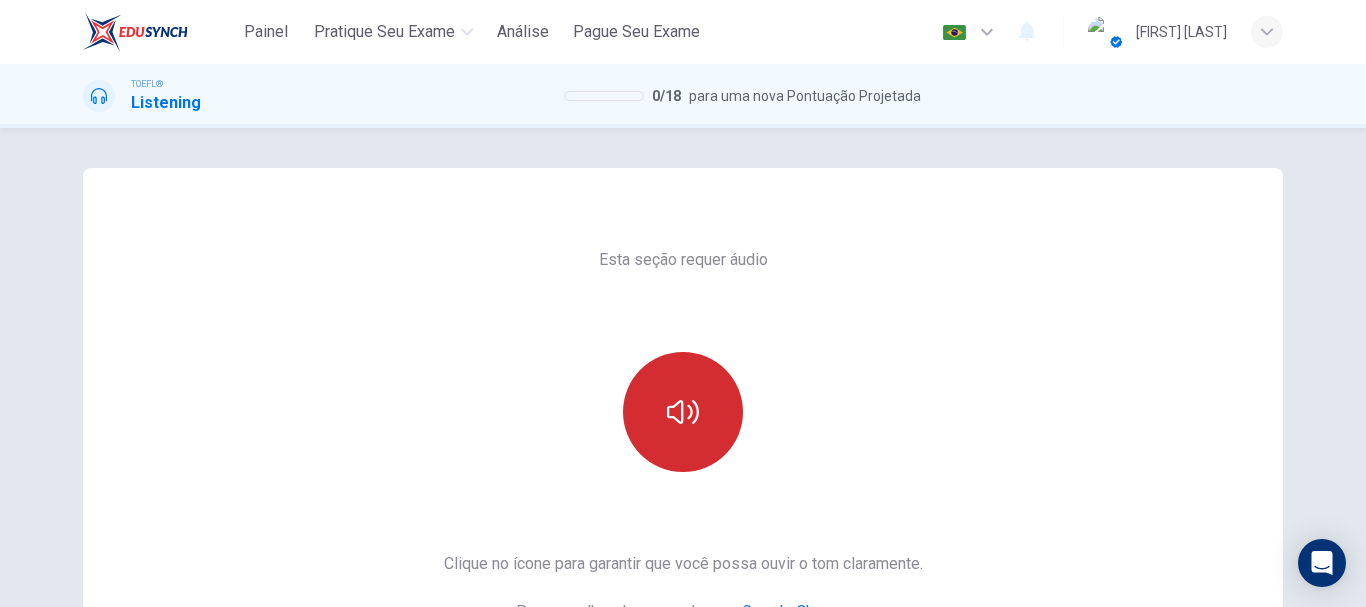 scroll, scrollTop: 300, scrollLeft: 0, axis: vertical 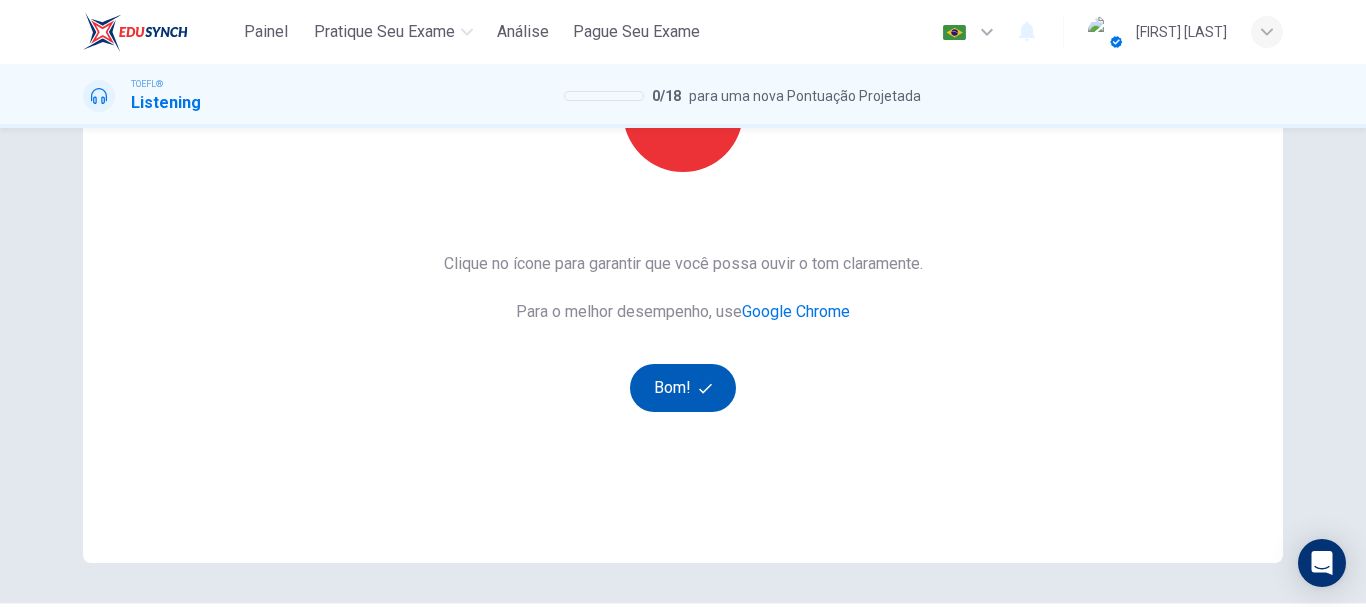 click at bounding box center [708, 388] 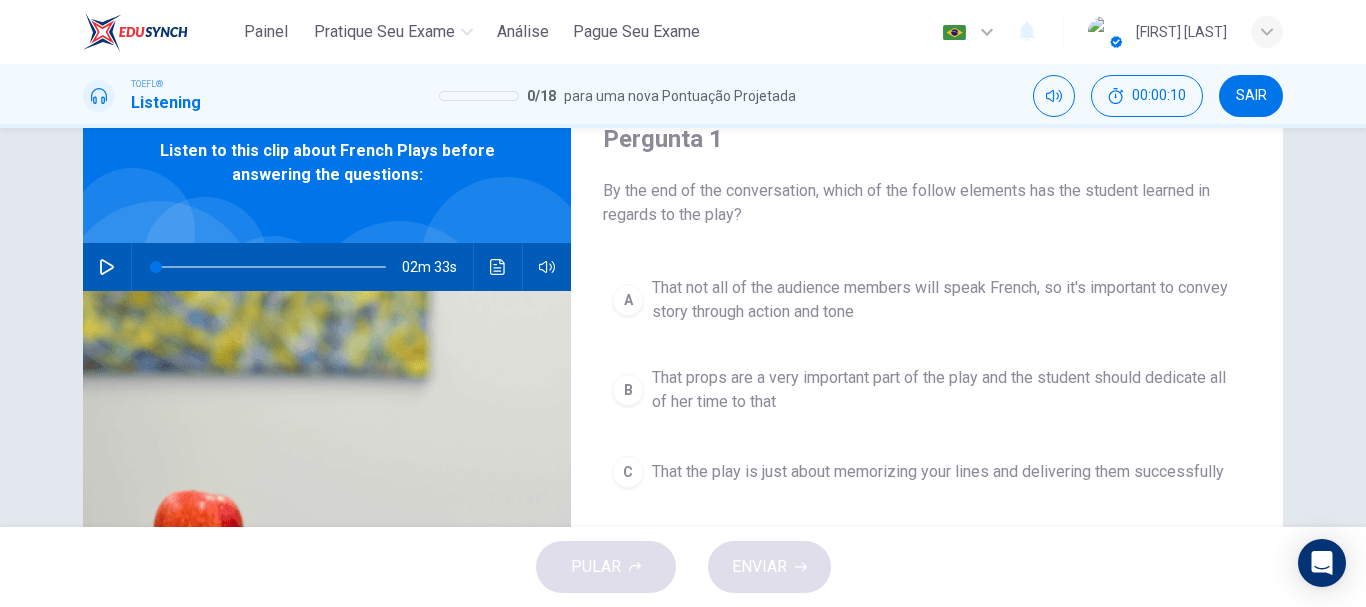 scroll, scrollTop: 76, scrollLeft: 0, axis: vertical 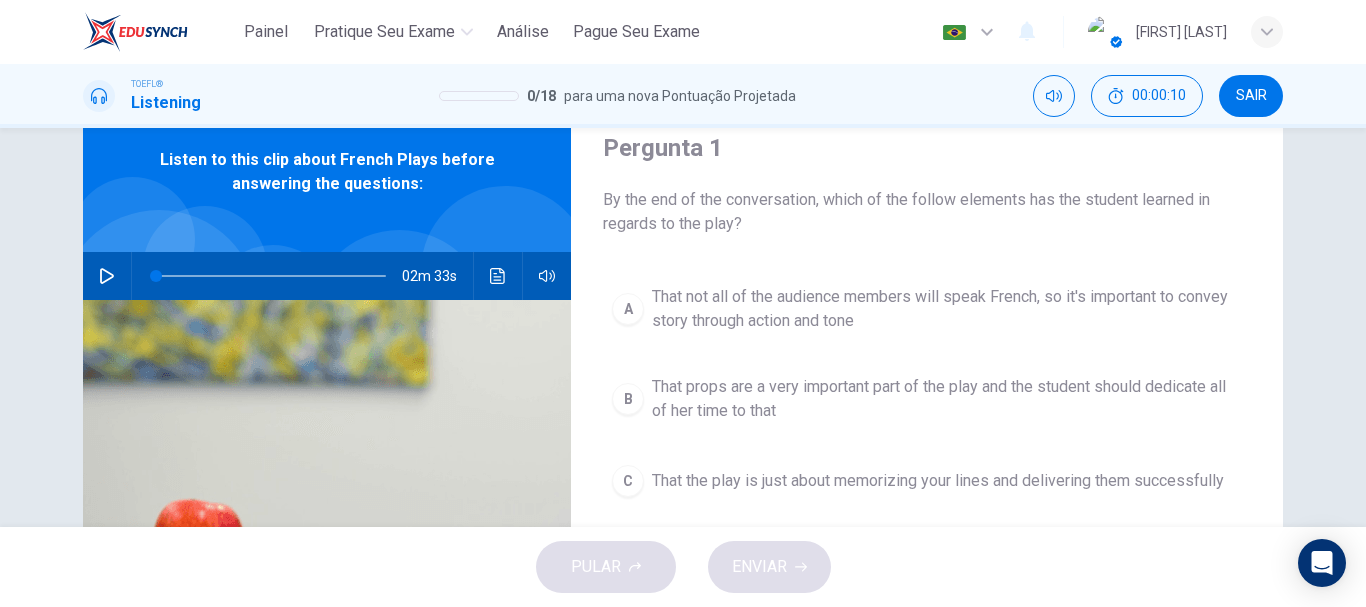 click on "A" at bounding box center [628, 309] 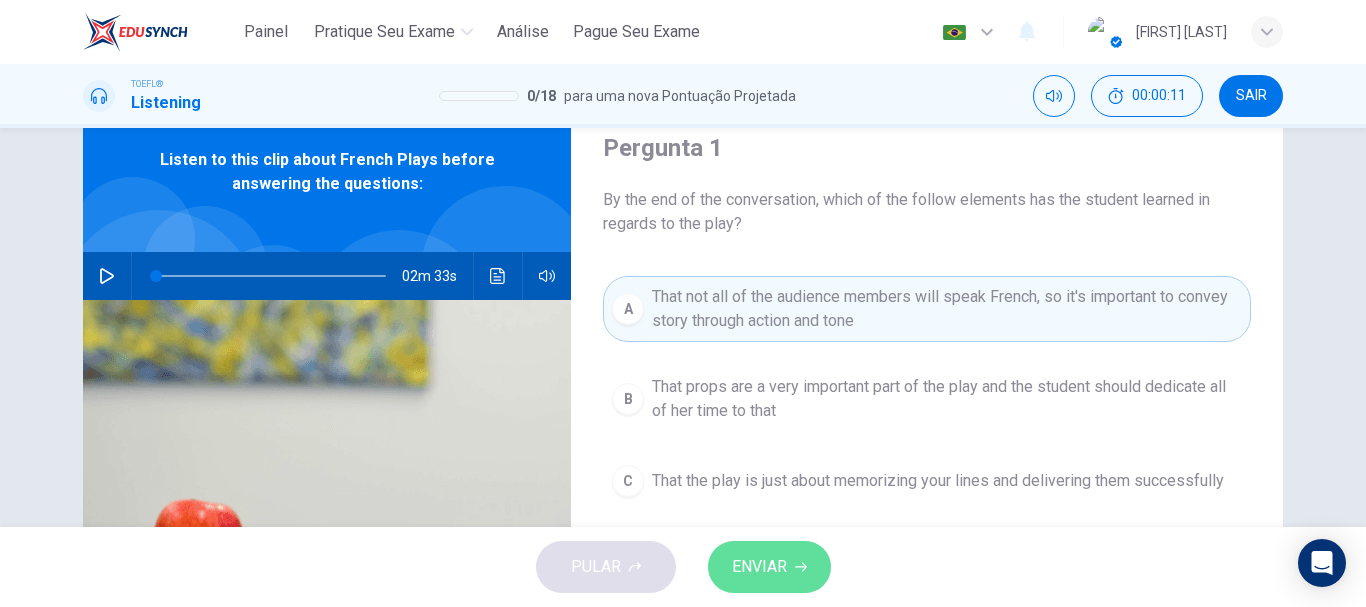 click on "ENVIAR" at bounding box center (769, 567) 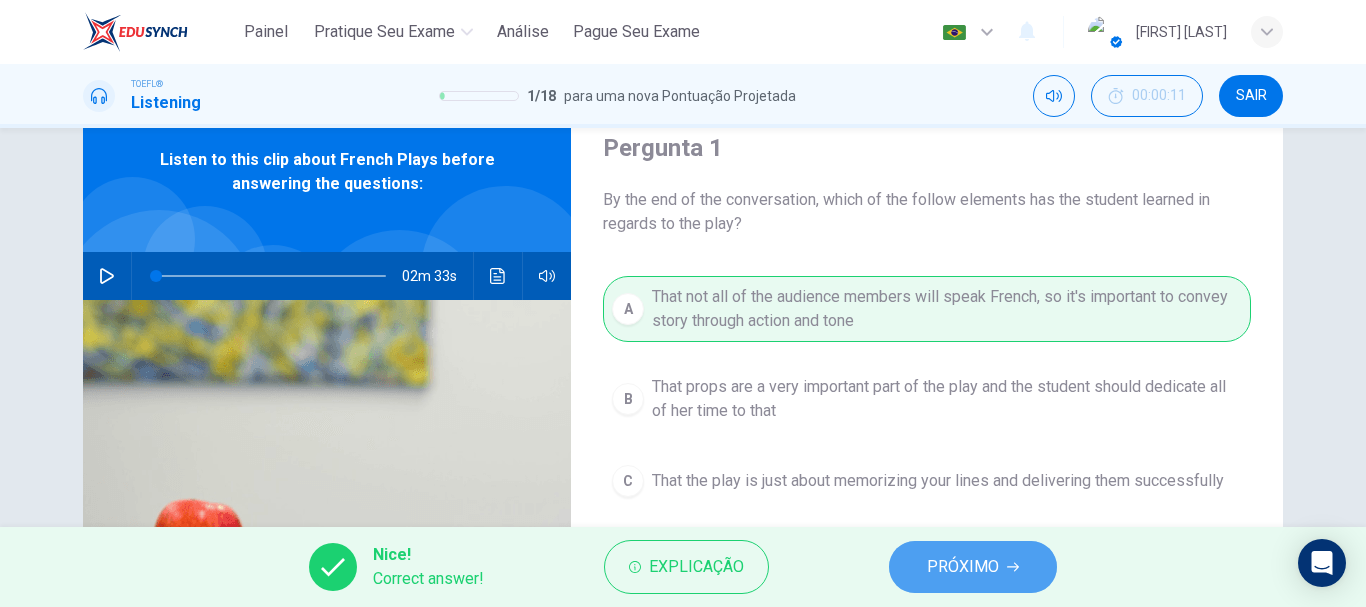 click on "PRÓXIMO" at bounding box center [963, 567] 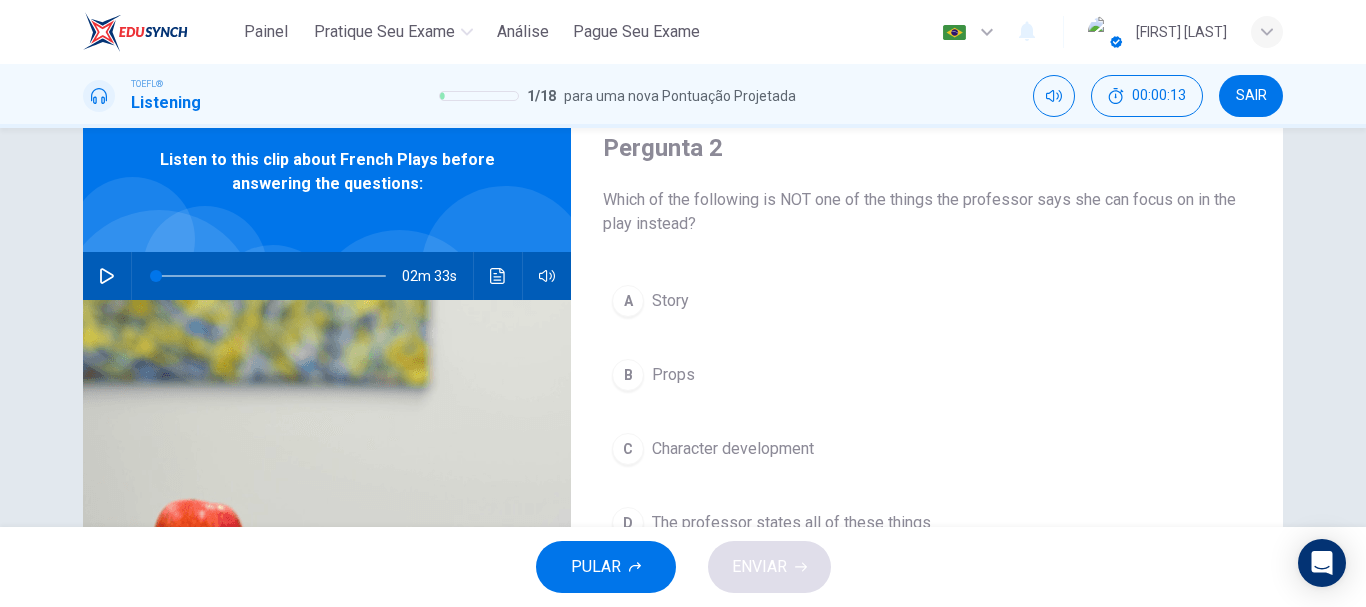 scroll, scrollTop: 0, scrollLeft: 0, axis: both 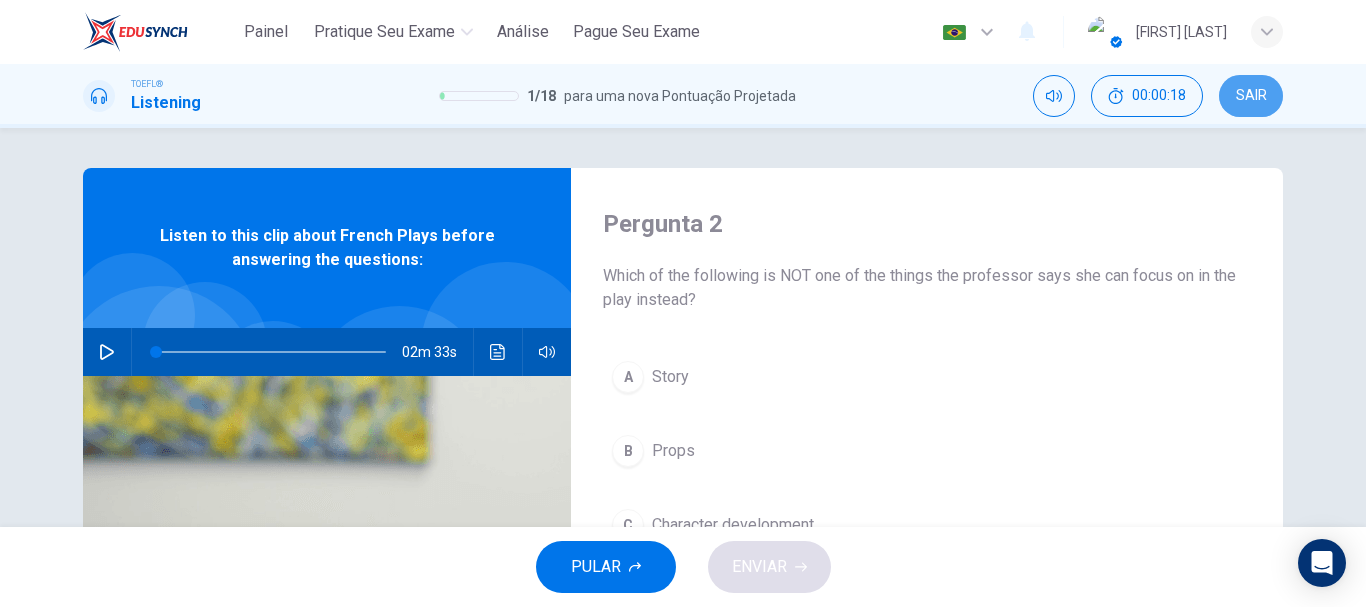 click on "SAIR" at bounding box center (1251, 96) 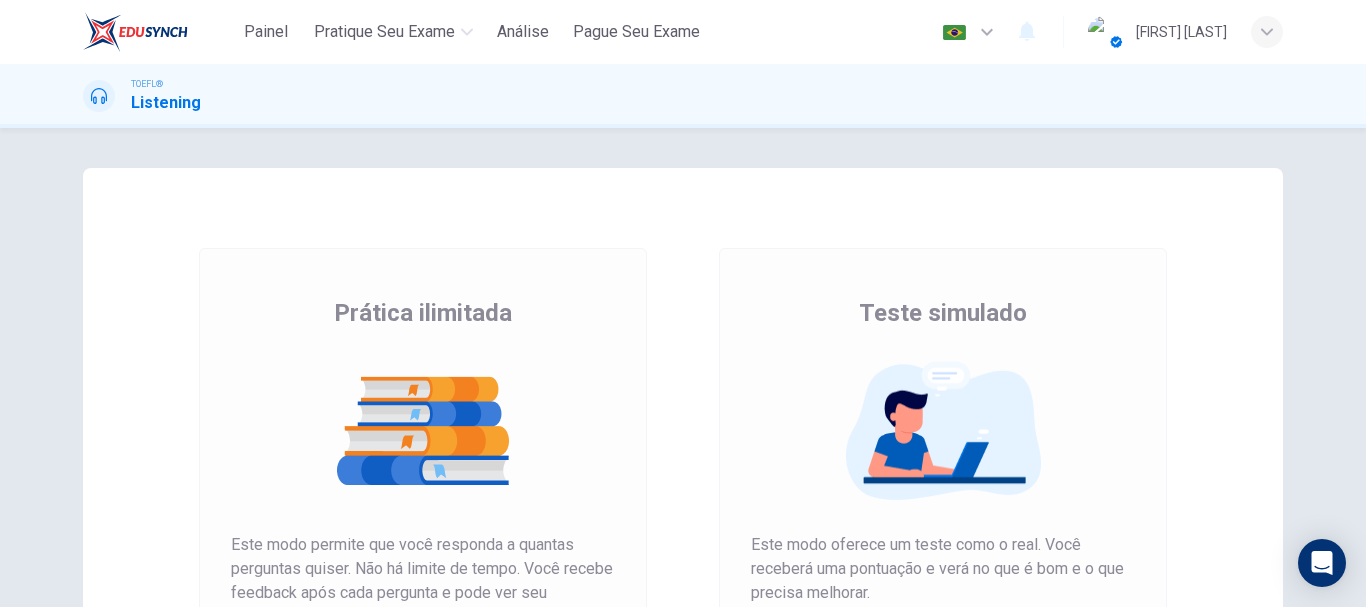 scroll, scrollTop: 0, scrollLeft: 0, axis: both 